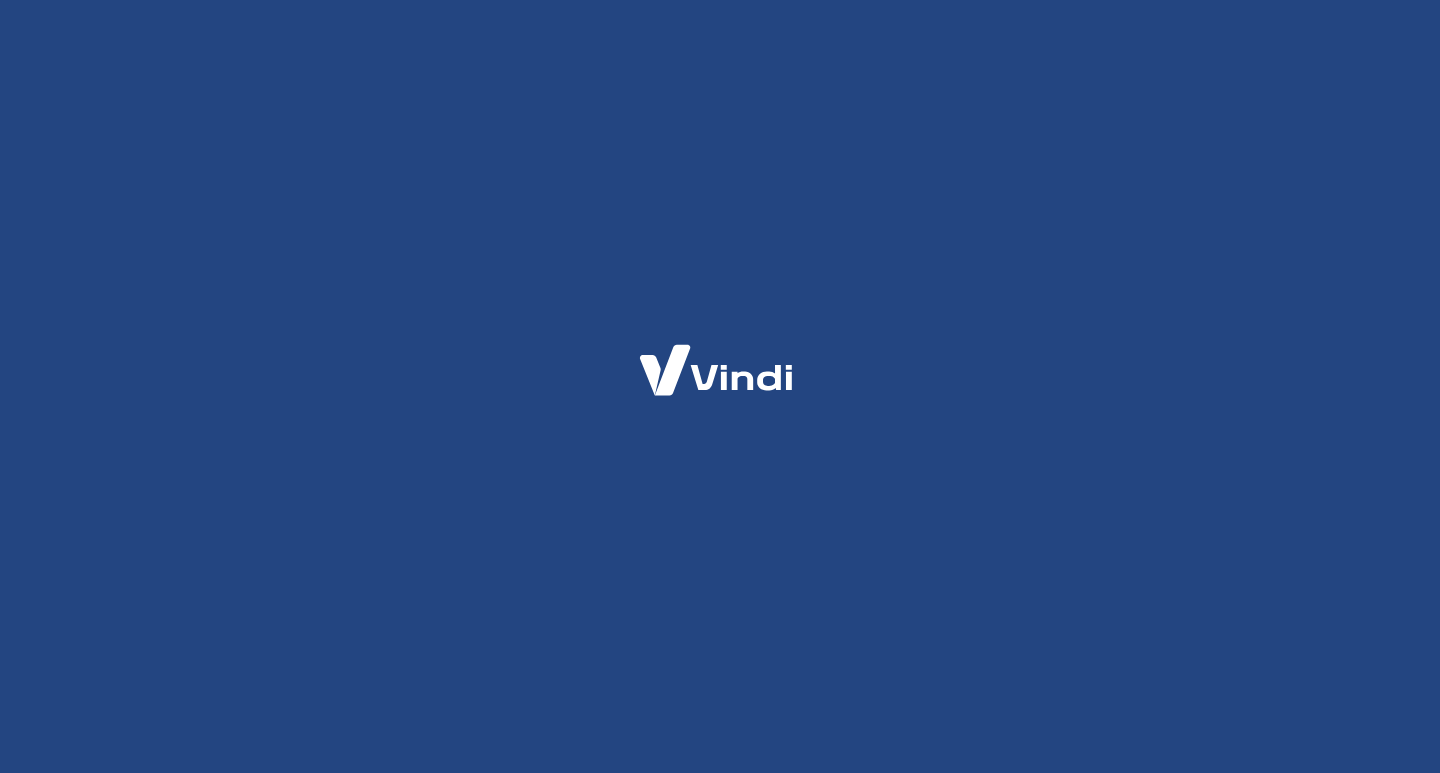 scroll, scrollTop: 0, scrollLeft: 0, axis: both 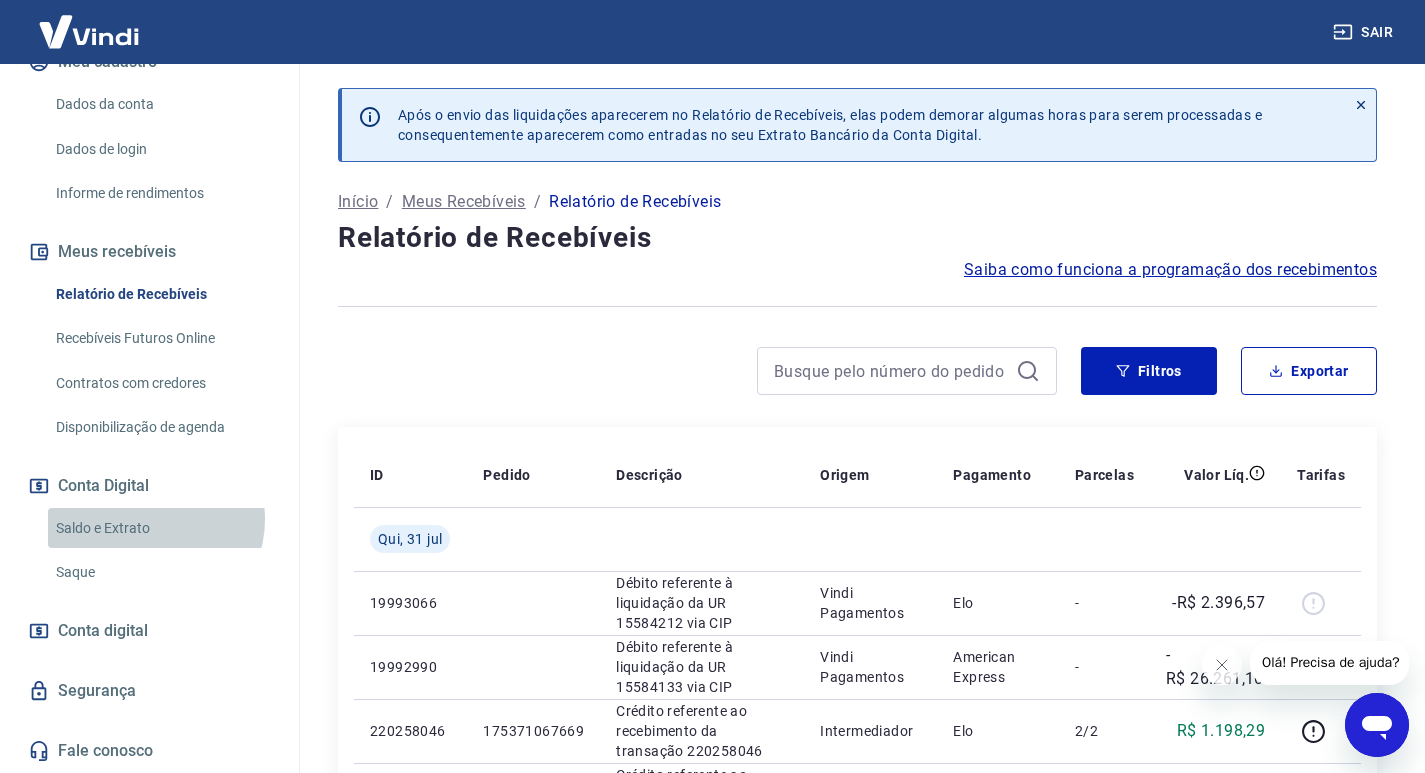 click on "Saldo e Extrato" at bounding box center [161, 528] 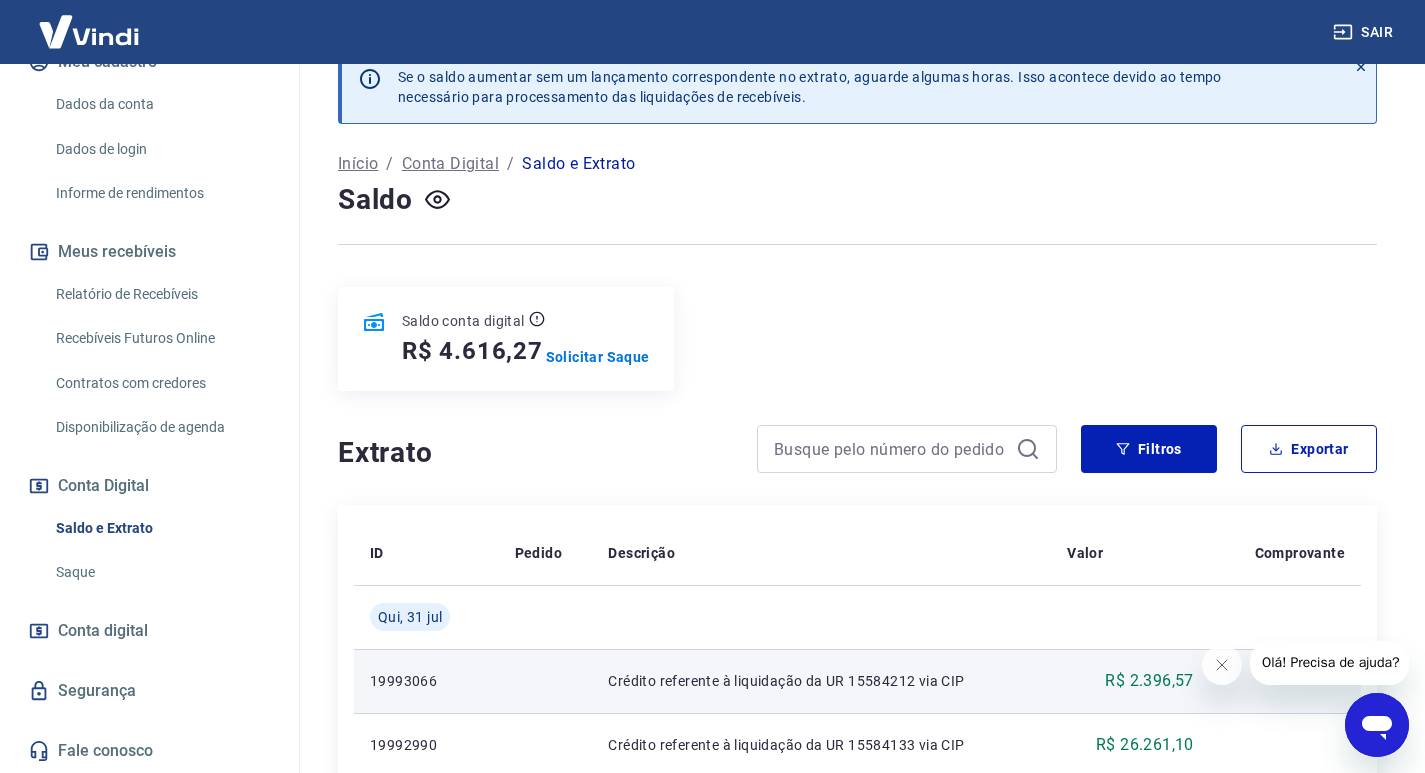 scroll, scrollTop: 0, scrollLeft: 0, axis: both 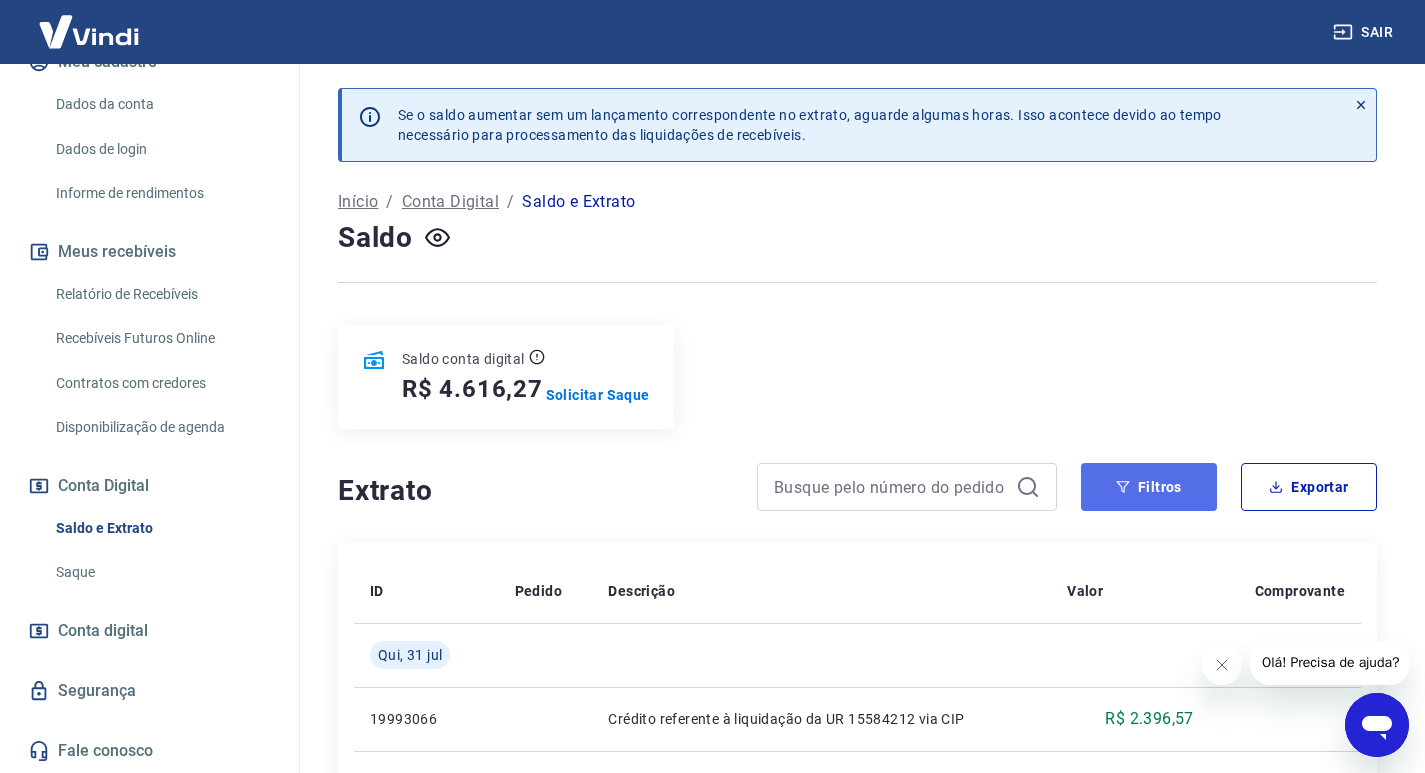 click on "Filtros" at bounding box center (1149, 487) 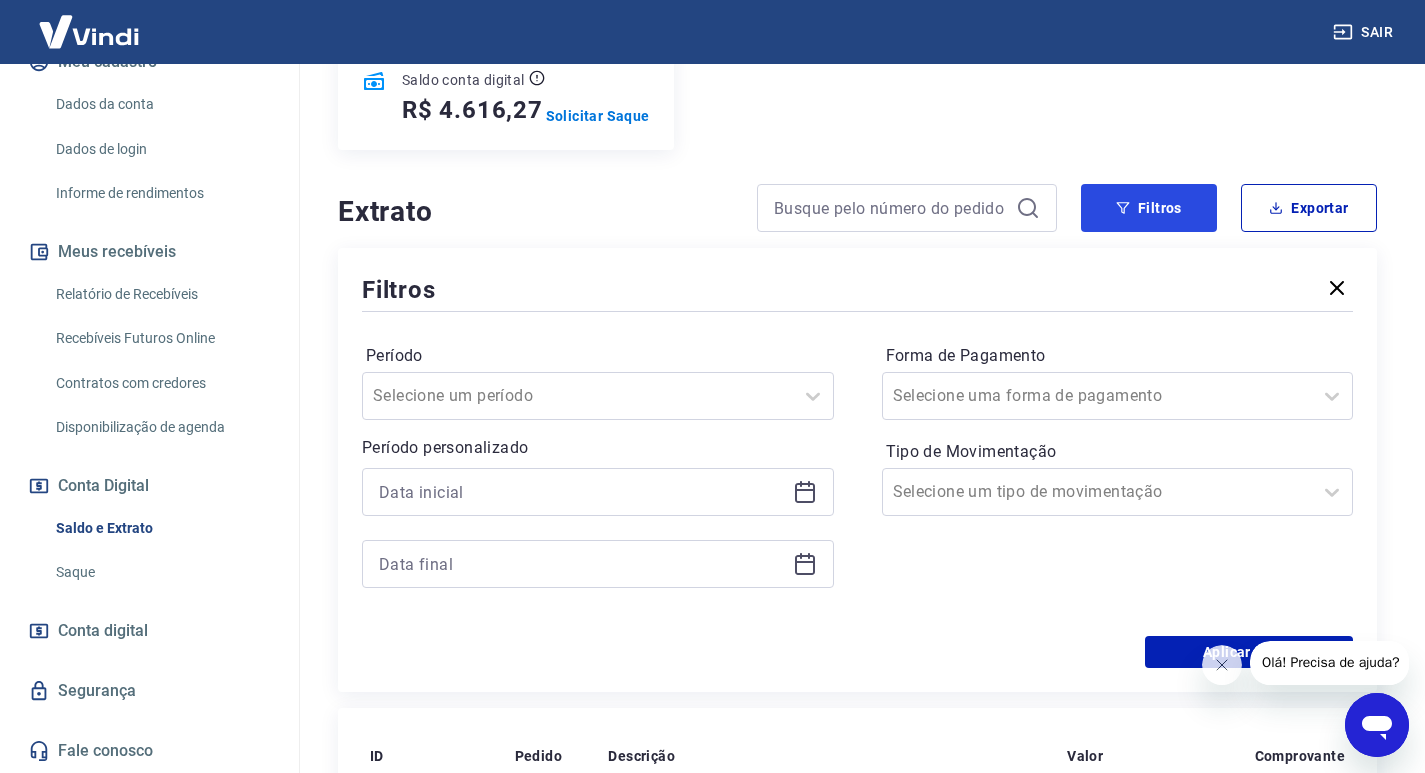 scroll, scrollTop: 300, scrollLeft: 0, axis: vertical 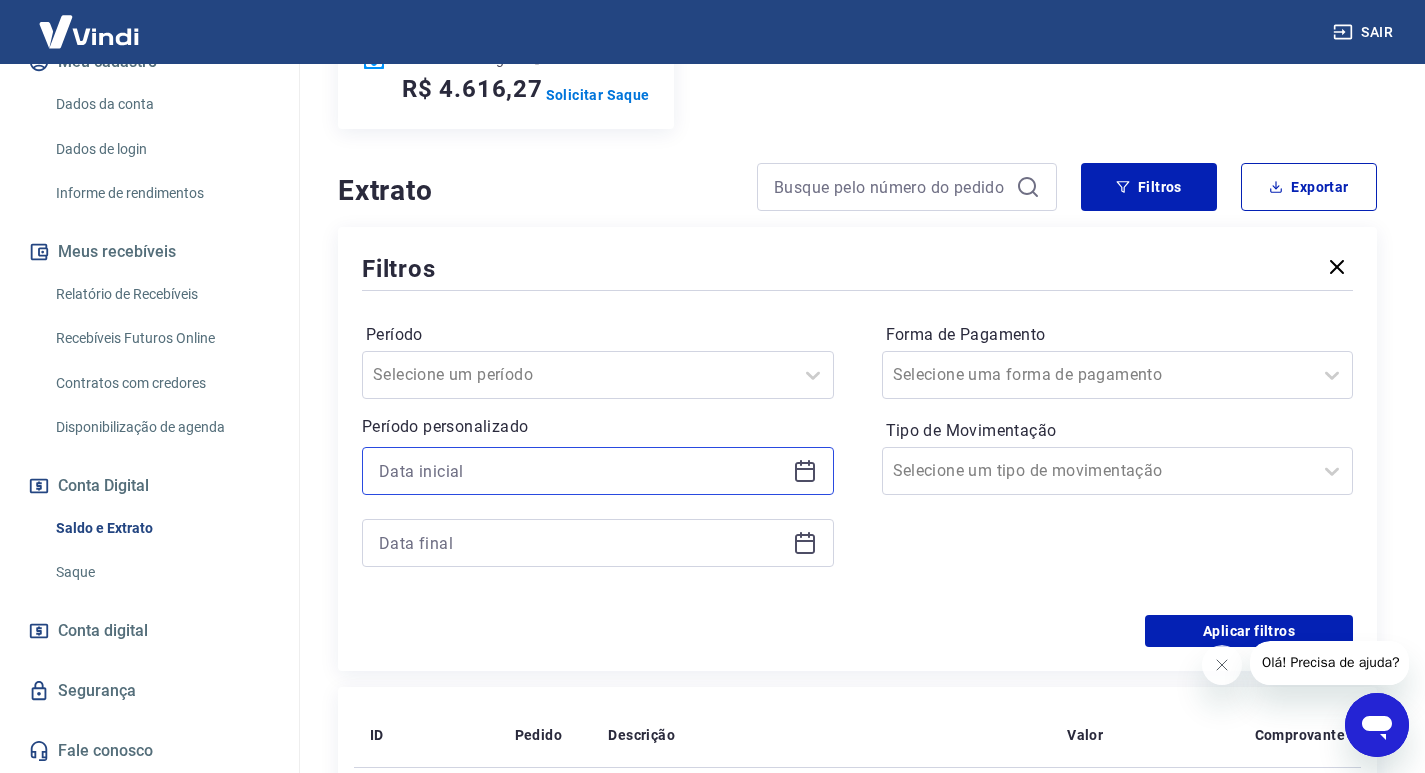 click at bounding box center (582, 471) 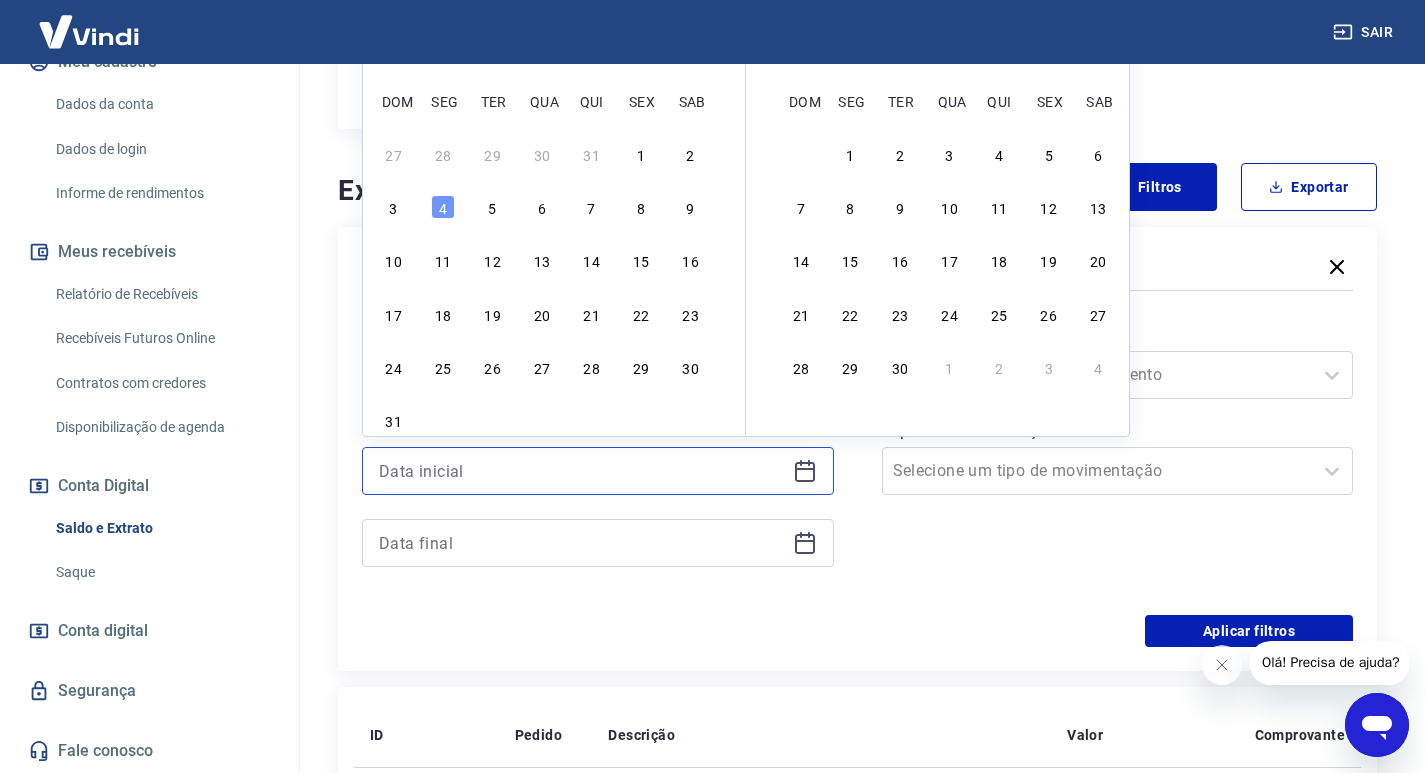 scroll, scrollTop: 100, scrollLeft: 0, axis: vertical 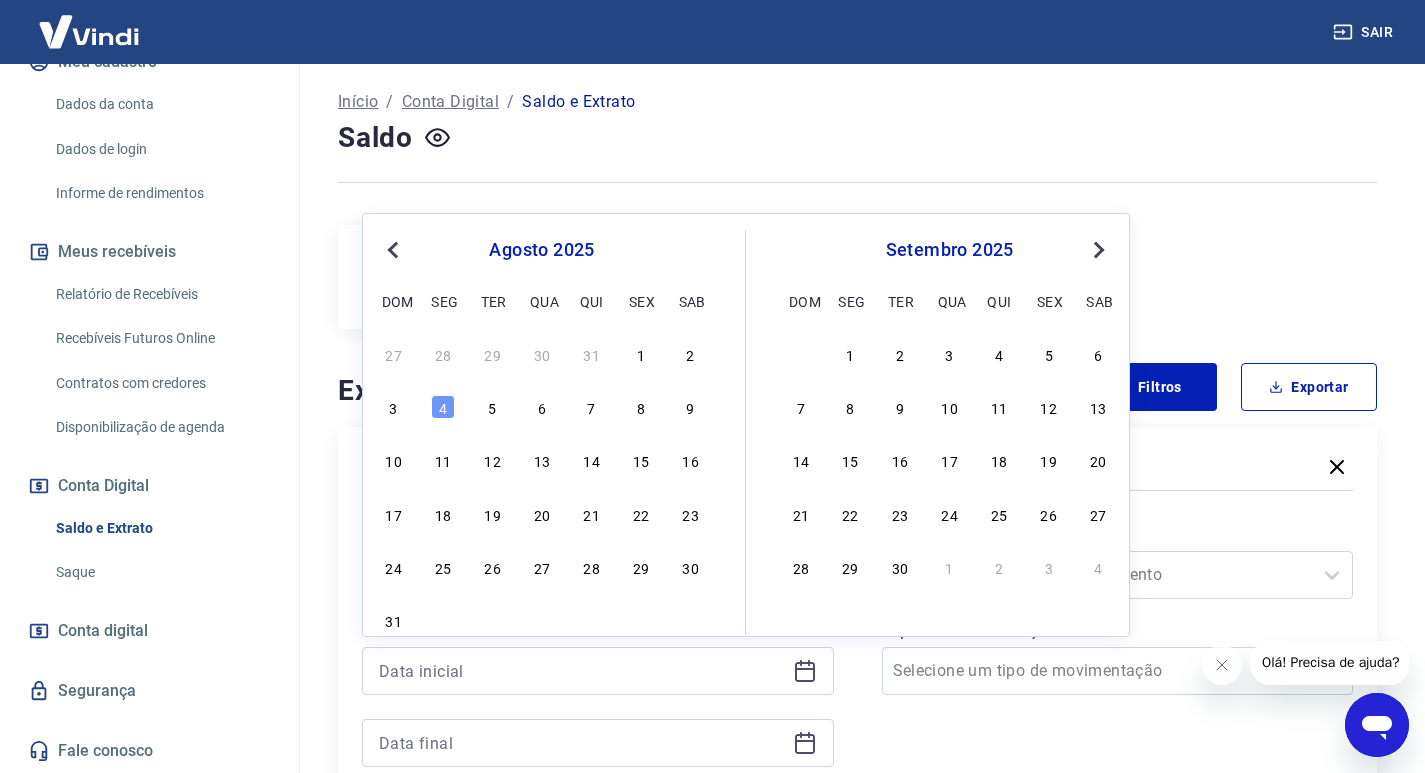 click on "Previous Month" at bounding box center (393, 250) 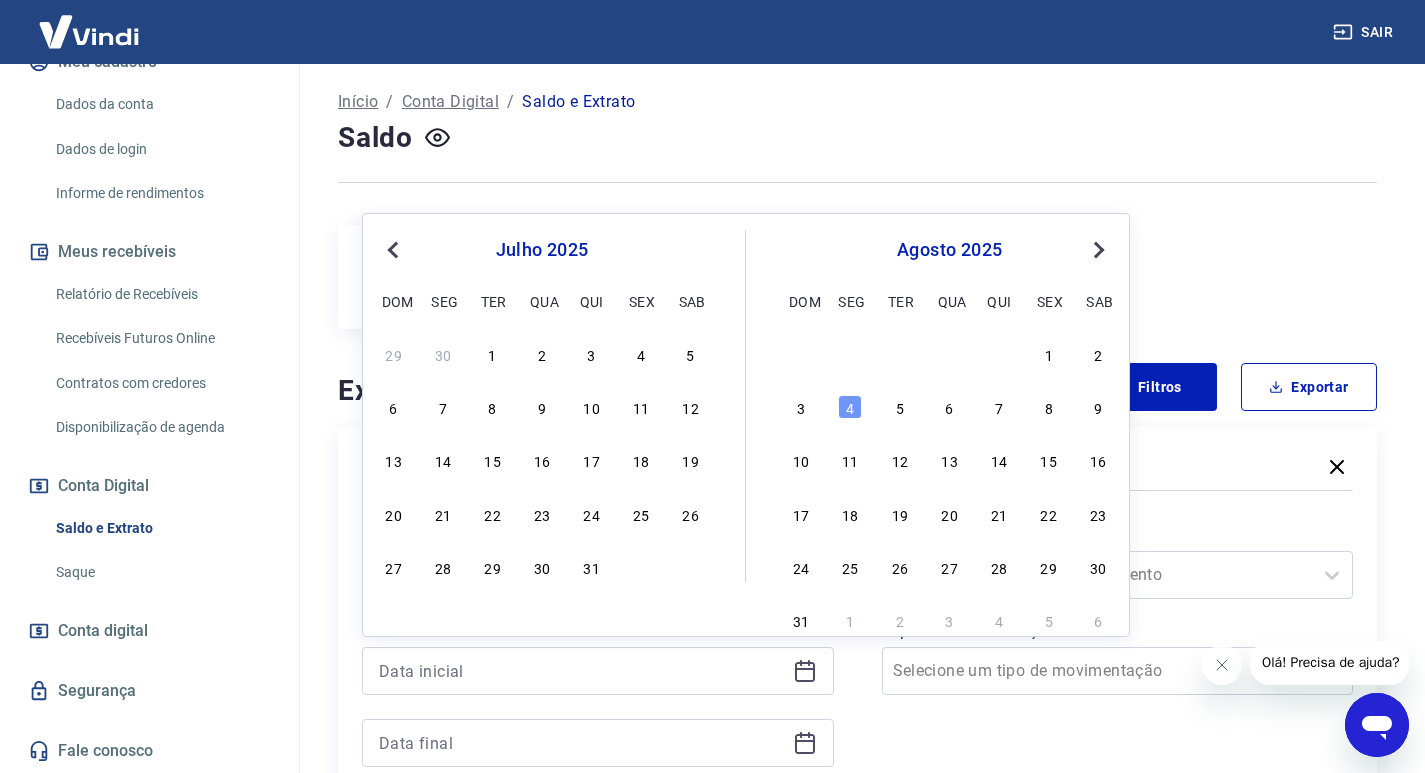 click on "Previous Month" at bounding box center (393, 250) 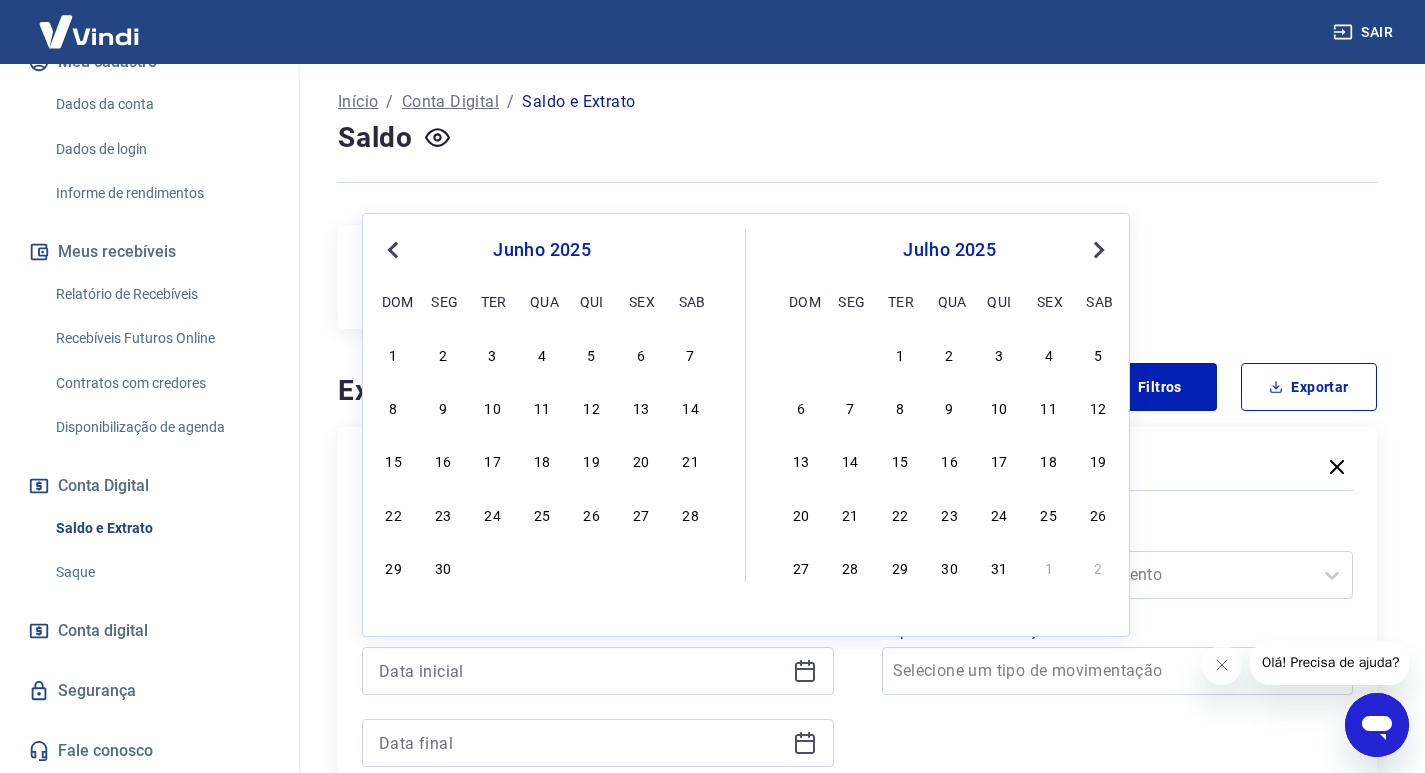 click on "Previous Month" at bounding box center [393, 250] 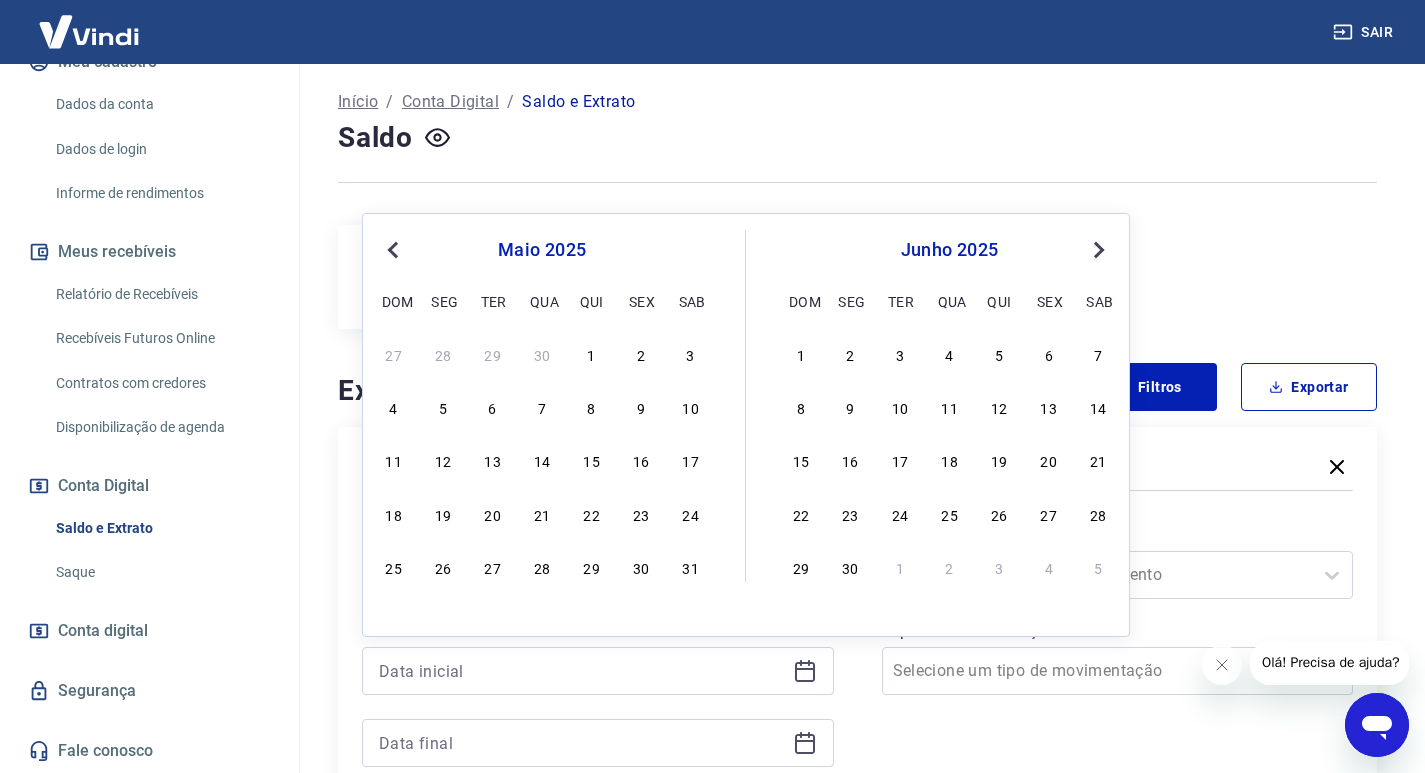 click on "Previous Month" at bounding box center [393, 250] 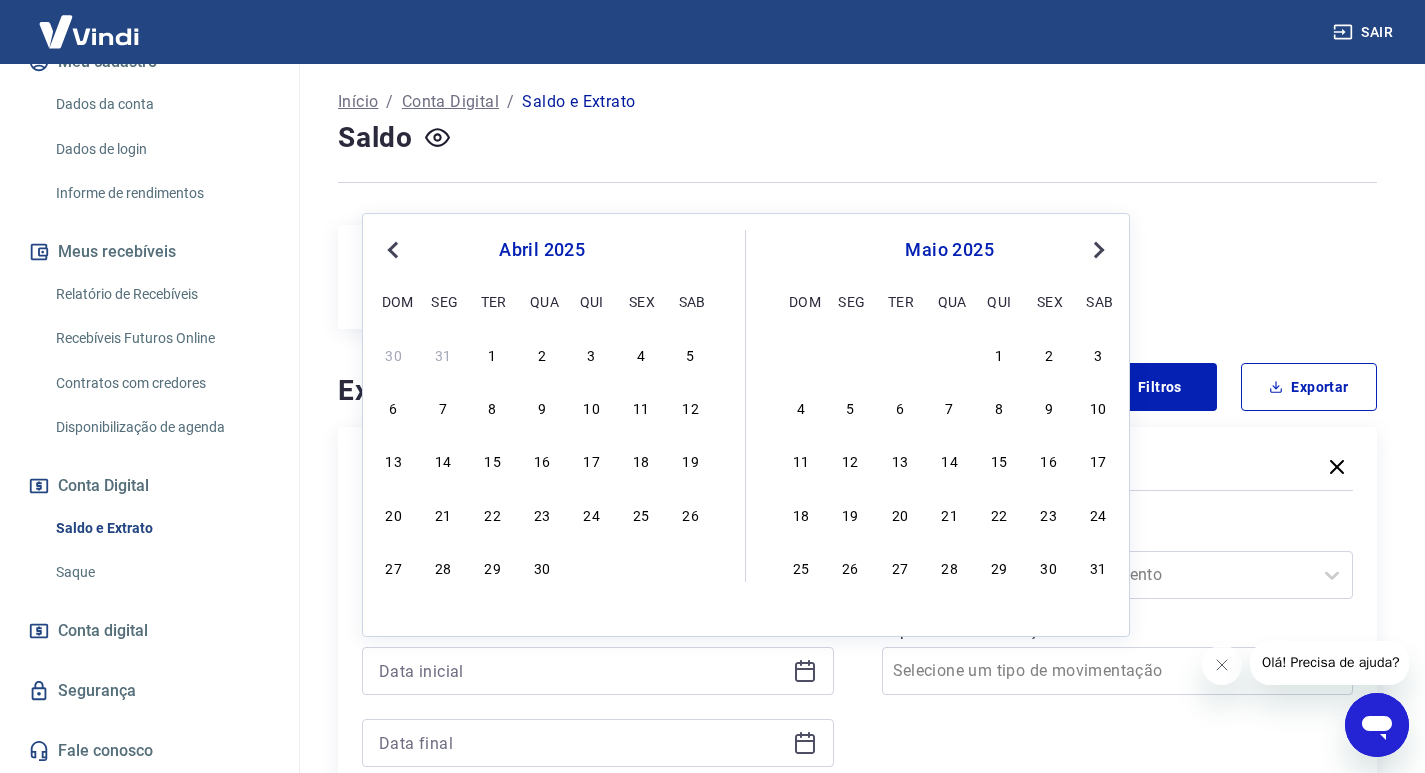 click on "Previous Month" at bounding box center [393, 250] 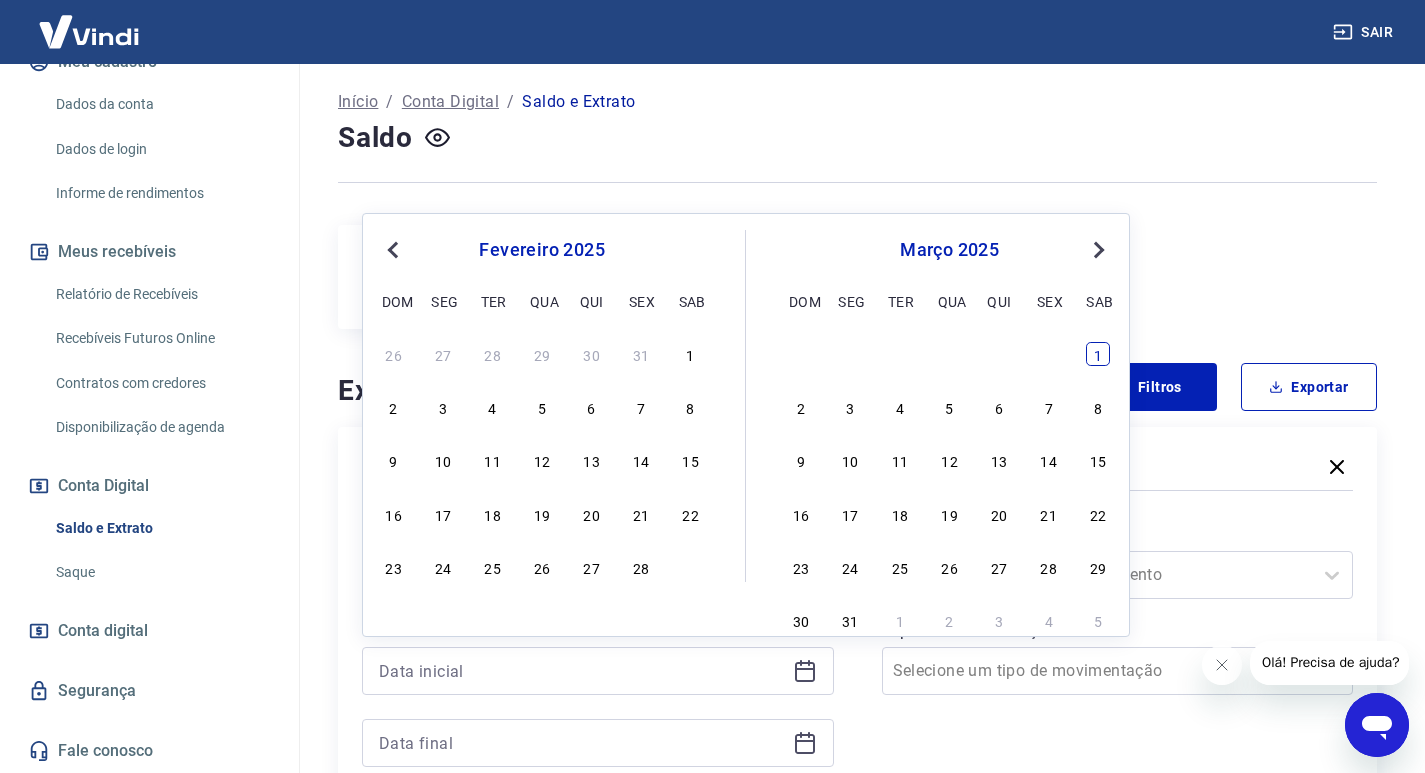 click on "1" at bounding box center [1098, 354] 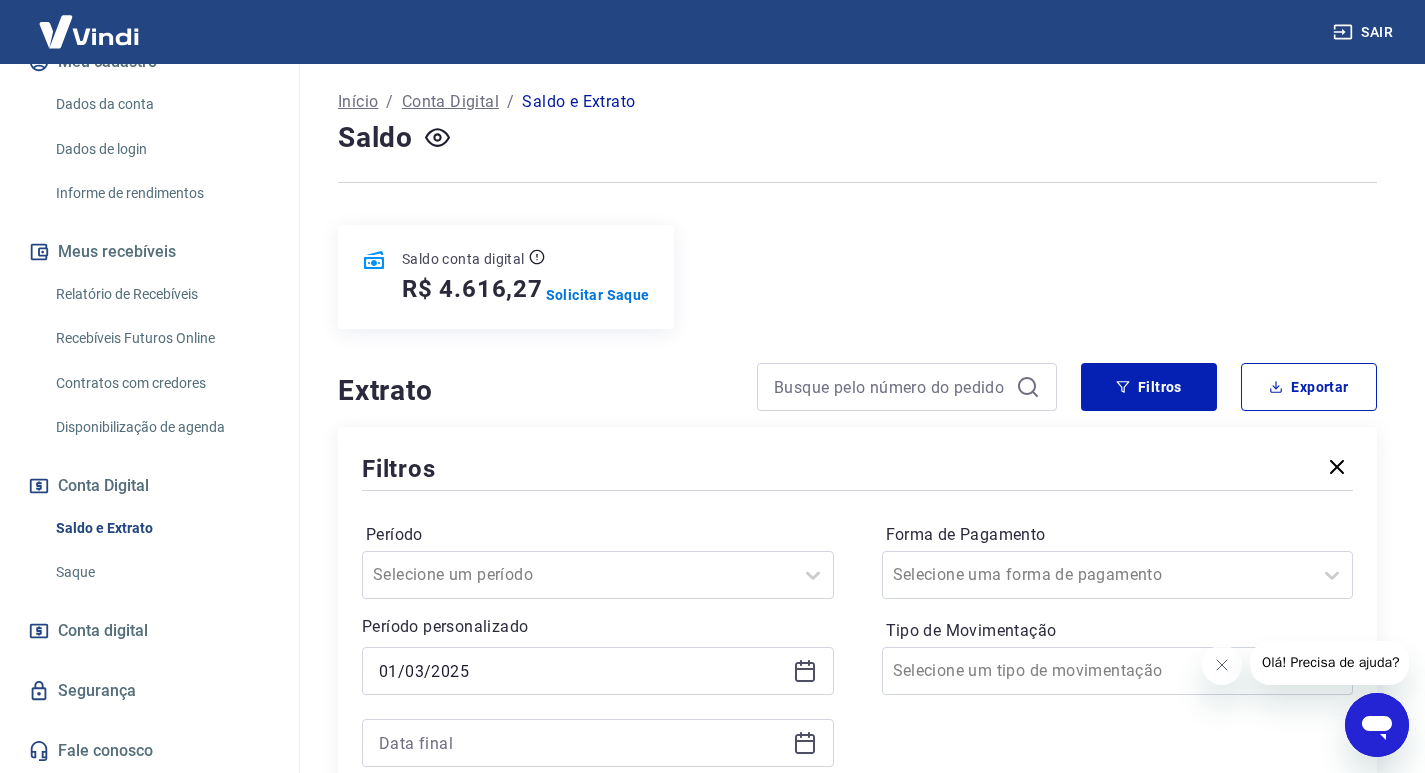 type on "01/03/2025" 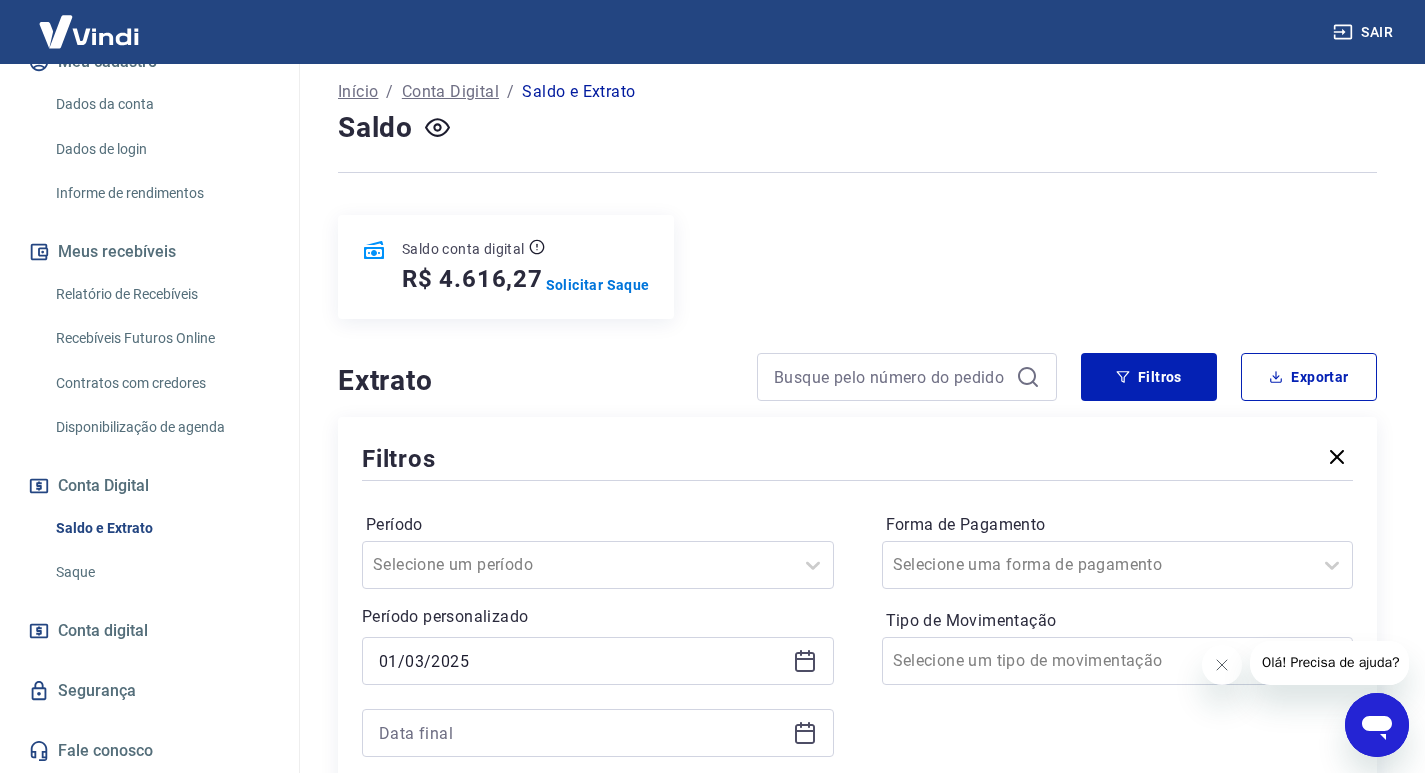 scroll, scrollTop: 100, scrollLeft: 0, axis: vertical 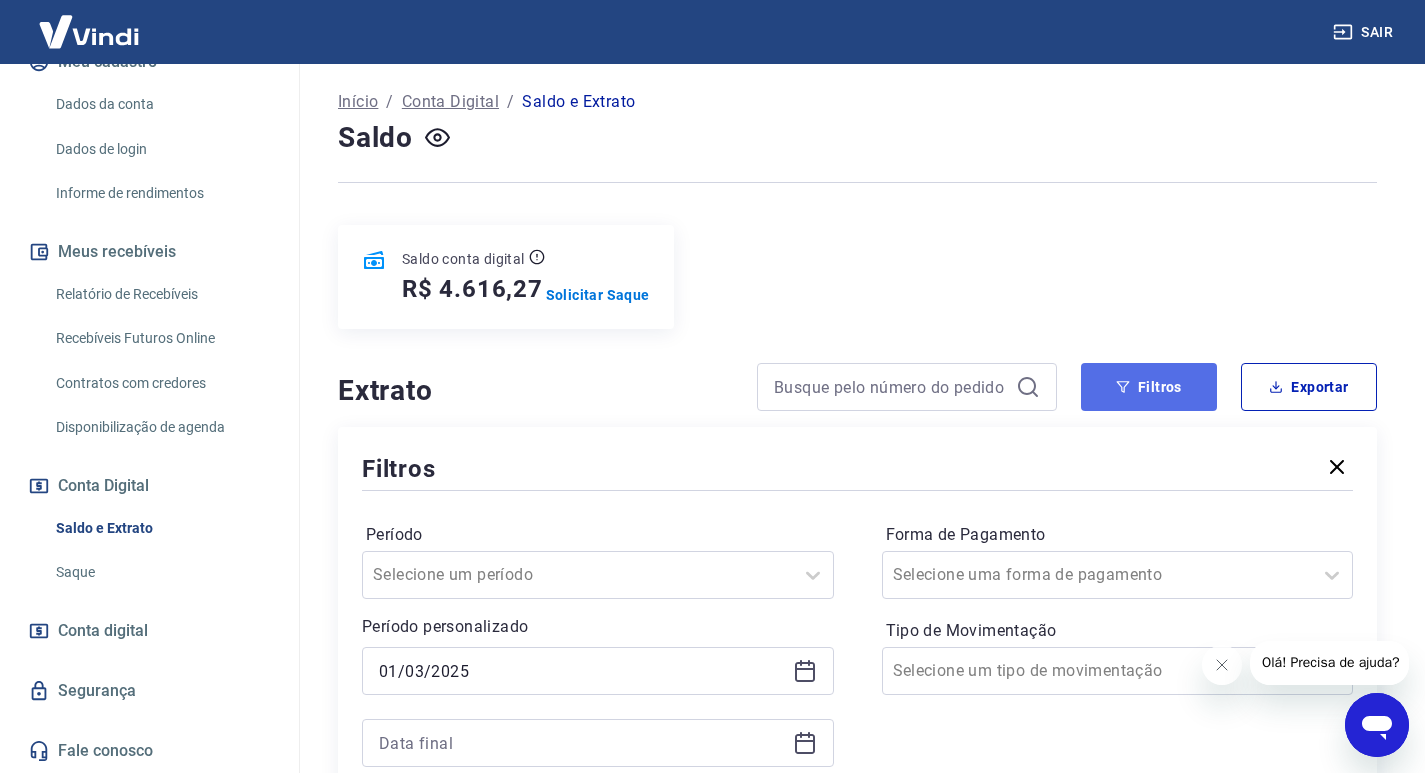 click on "Filtros" at bounding box center (1149, 387) 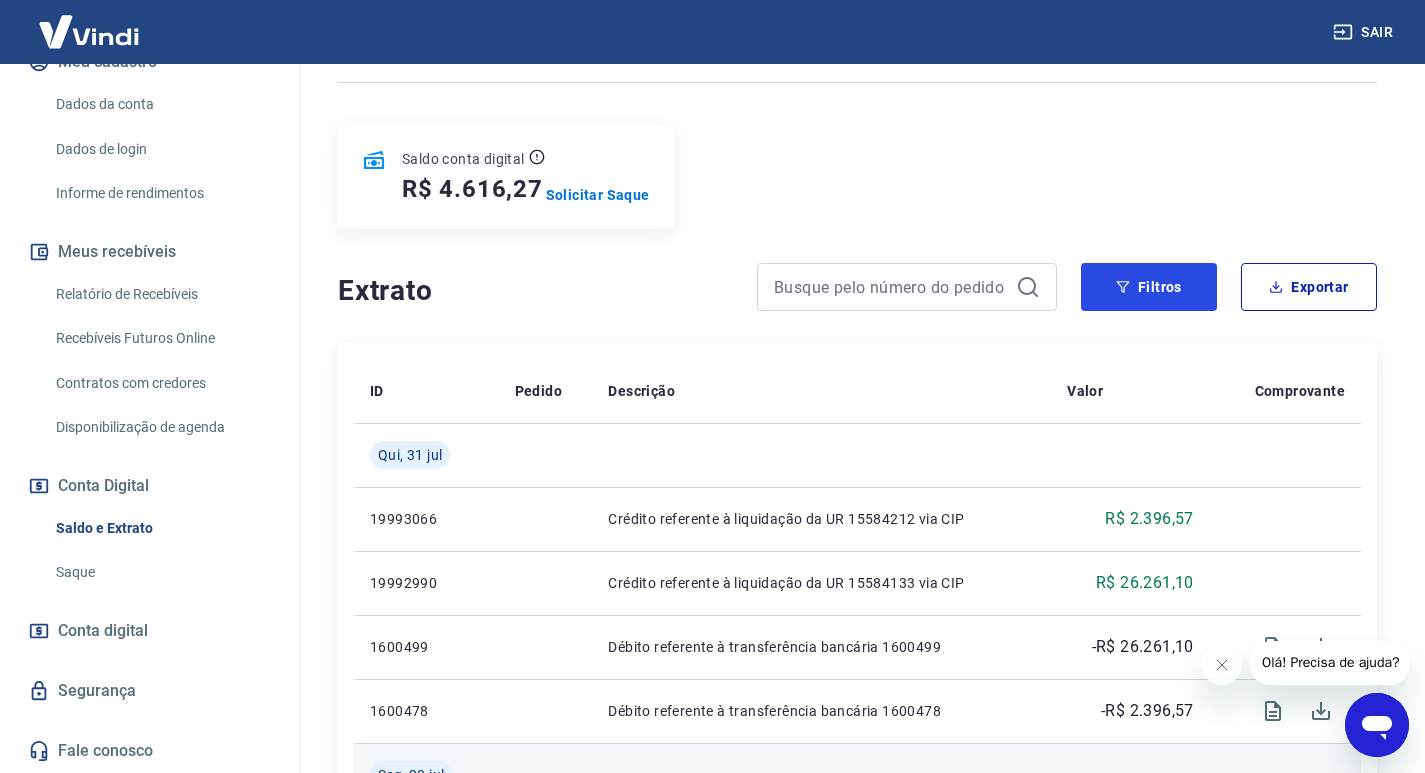 scroll, scrollTop: 100, scrollLeft: 0, axis: vertical 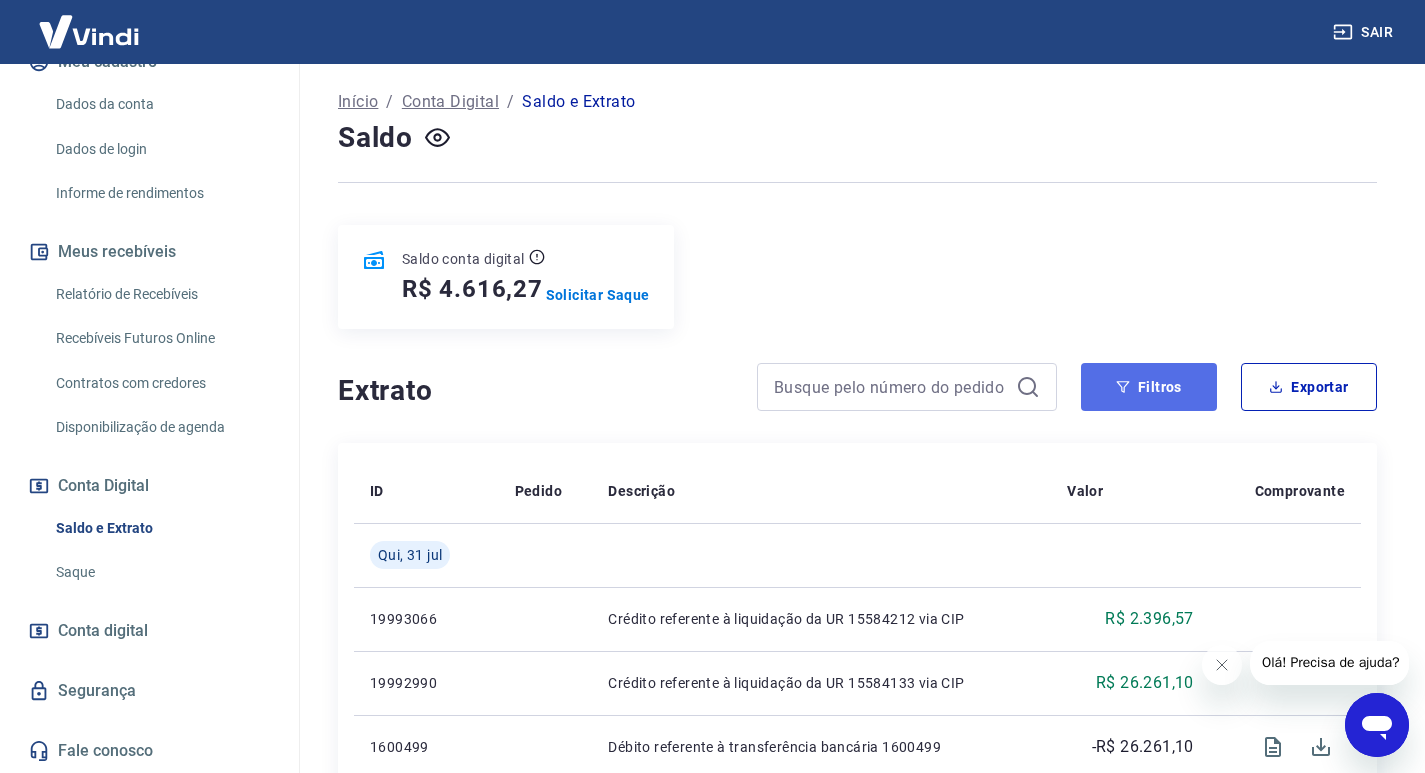 click on "Filtros" at bounding box center (1149, 387) 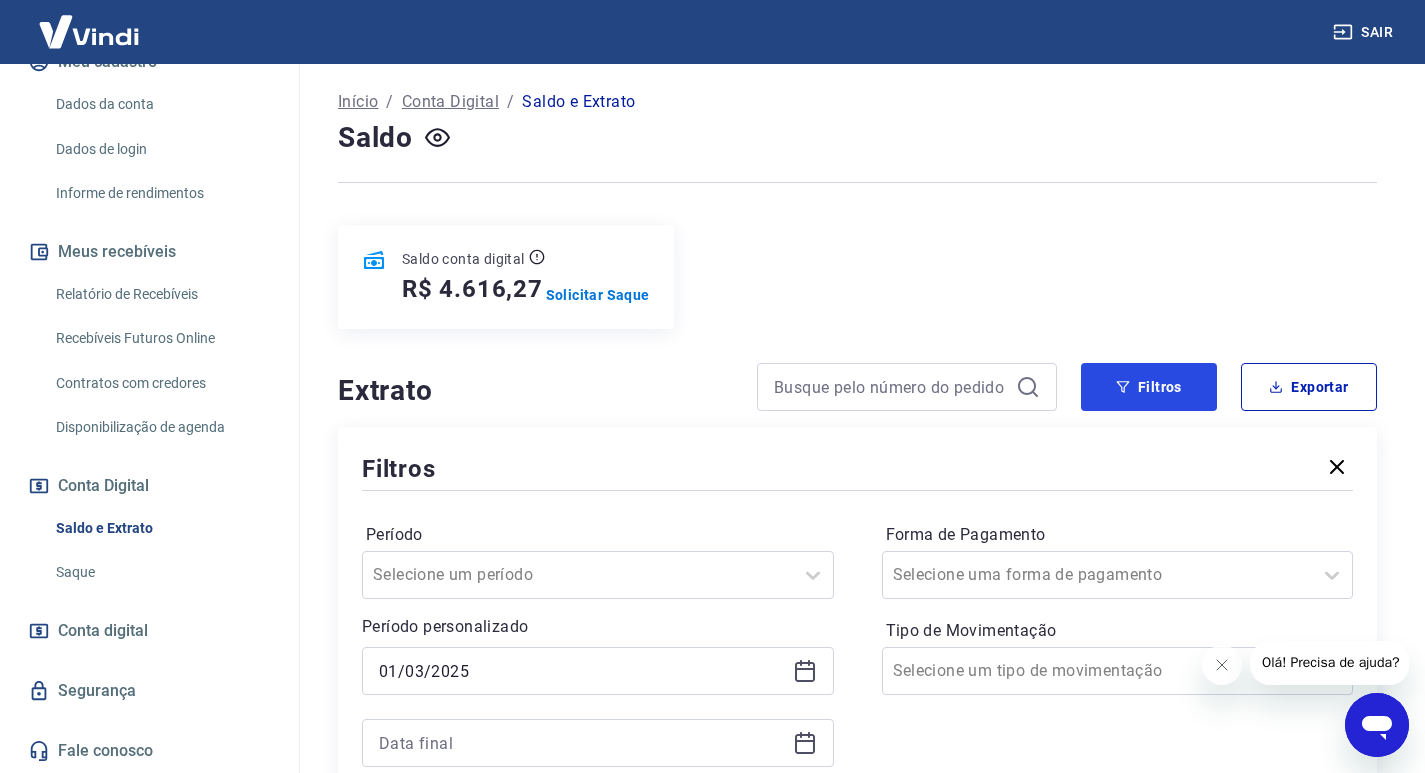 scroll, scrollTop: 200, scrollLeft: 0, axis: vertical 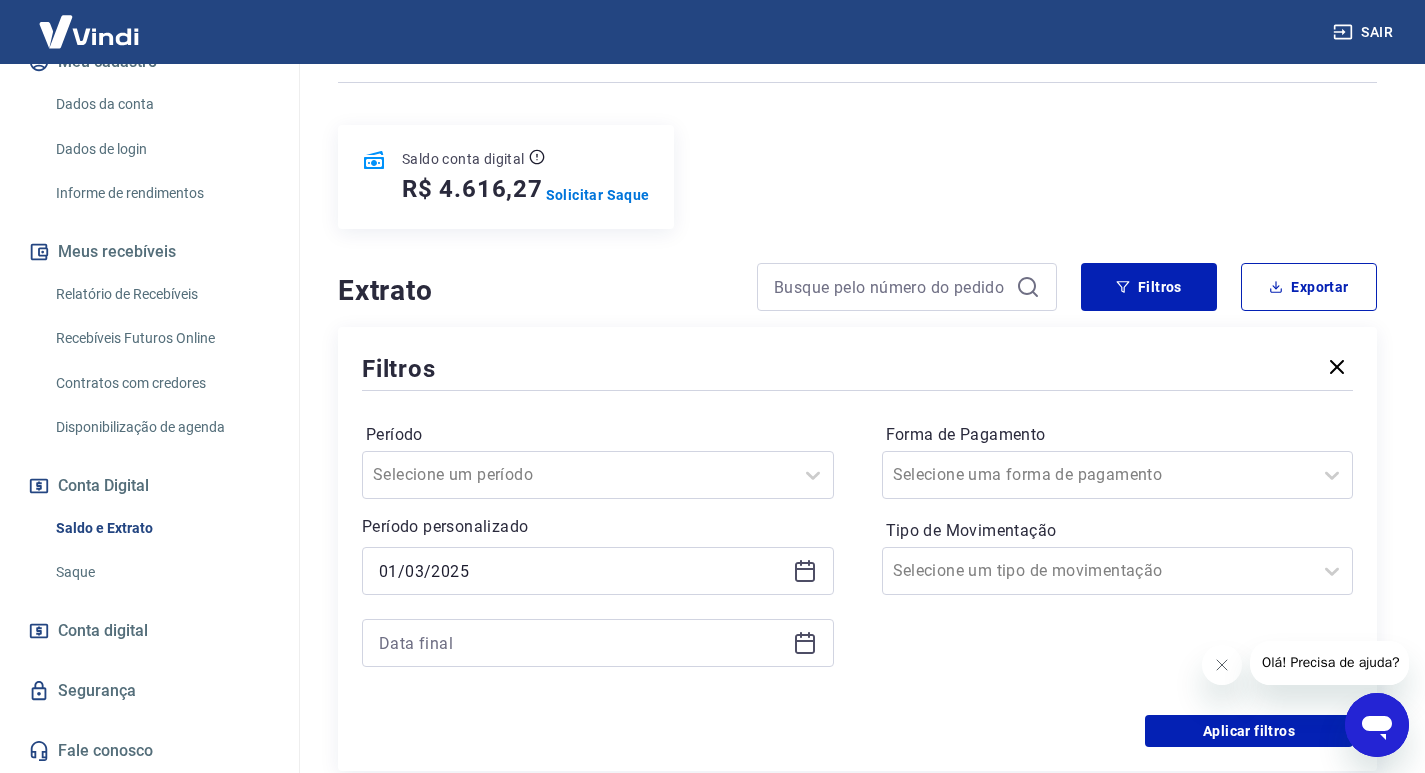 click 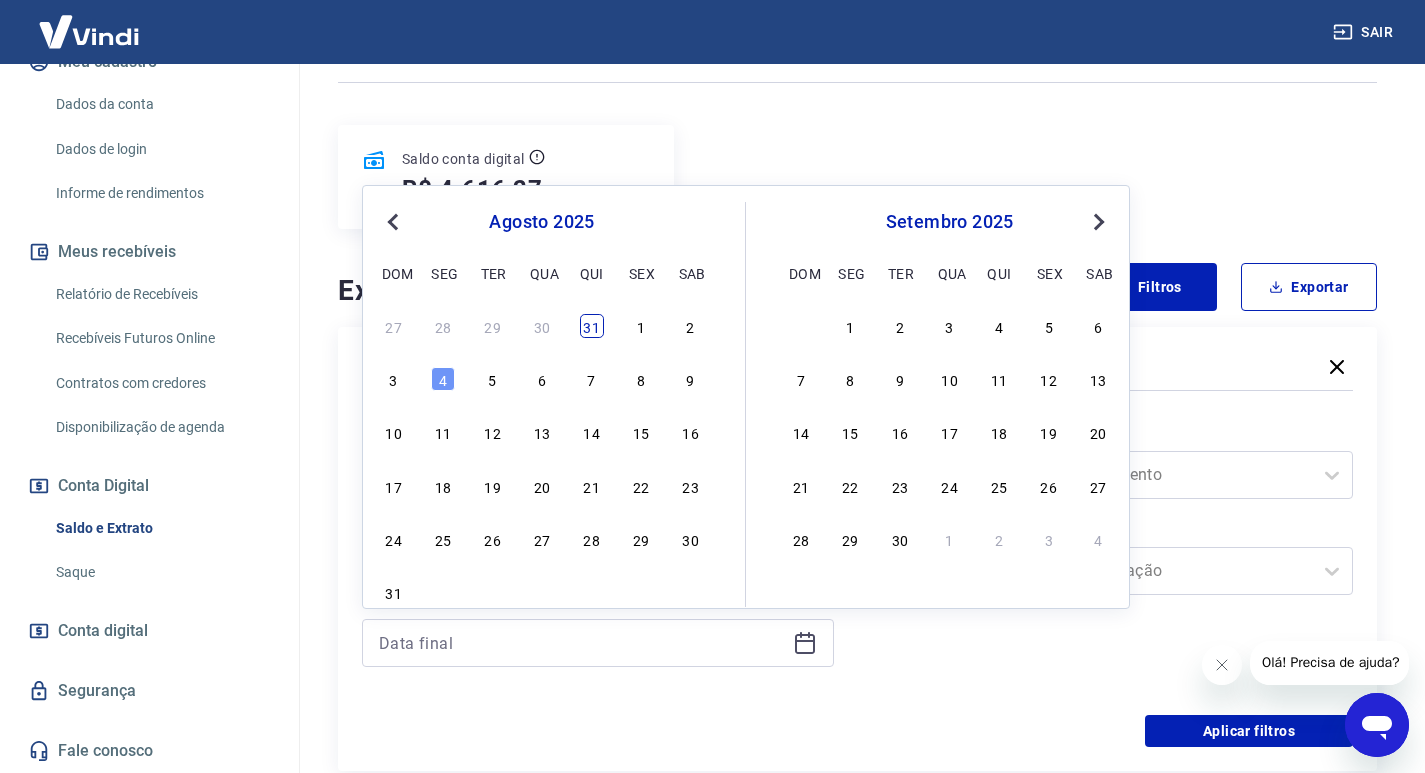 click on "31" at bounding box center [592, 326] 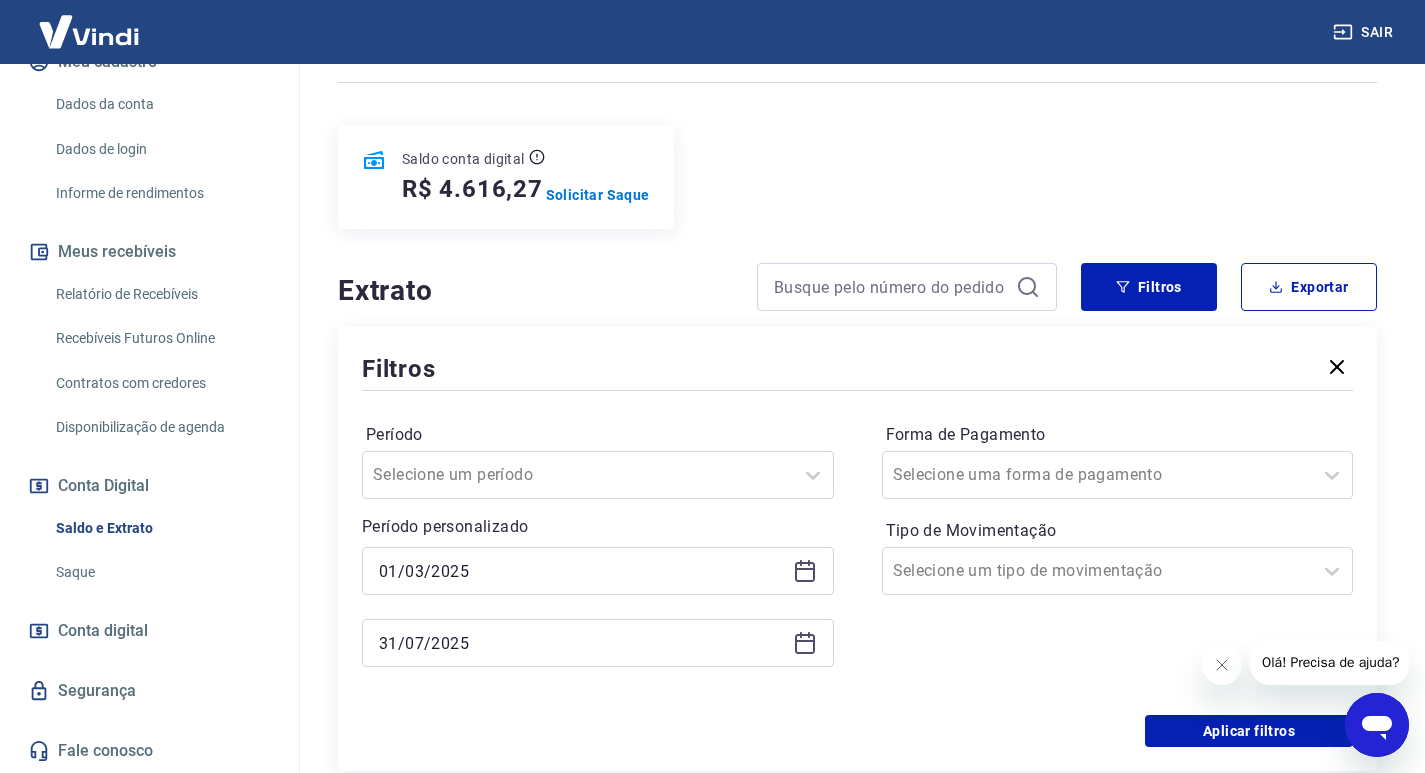 type on "31/07/2025" 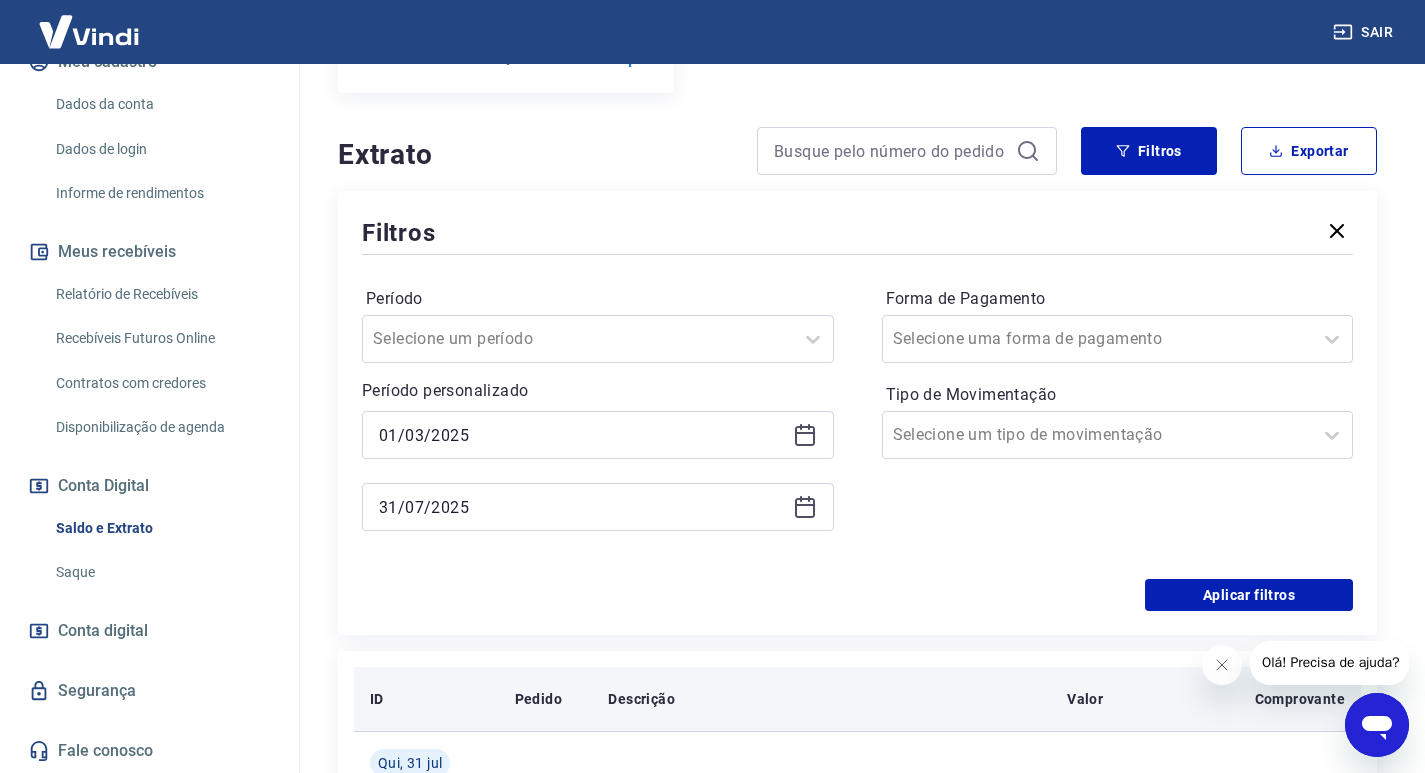 scroll, scrollTop: 300, scrollLeft: 0, axis: vertical 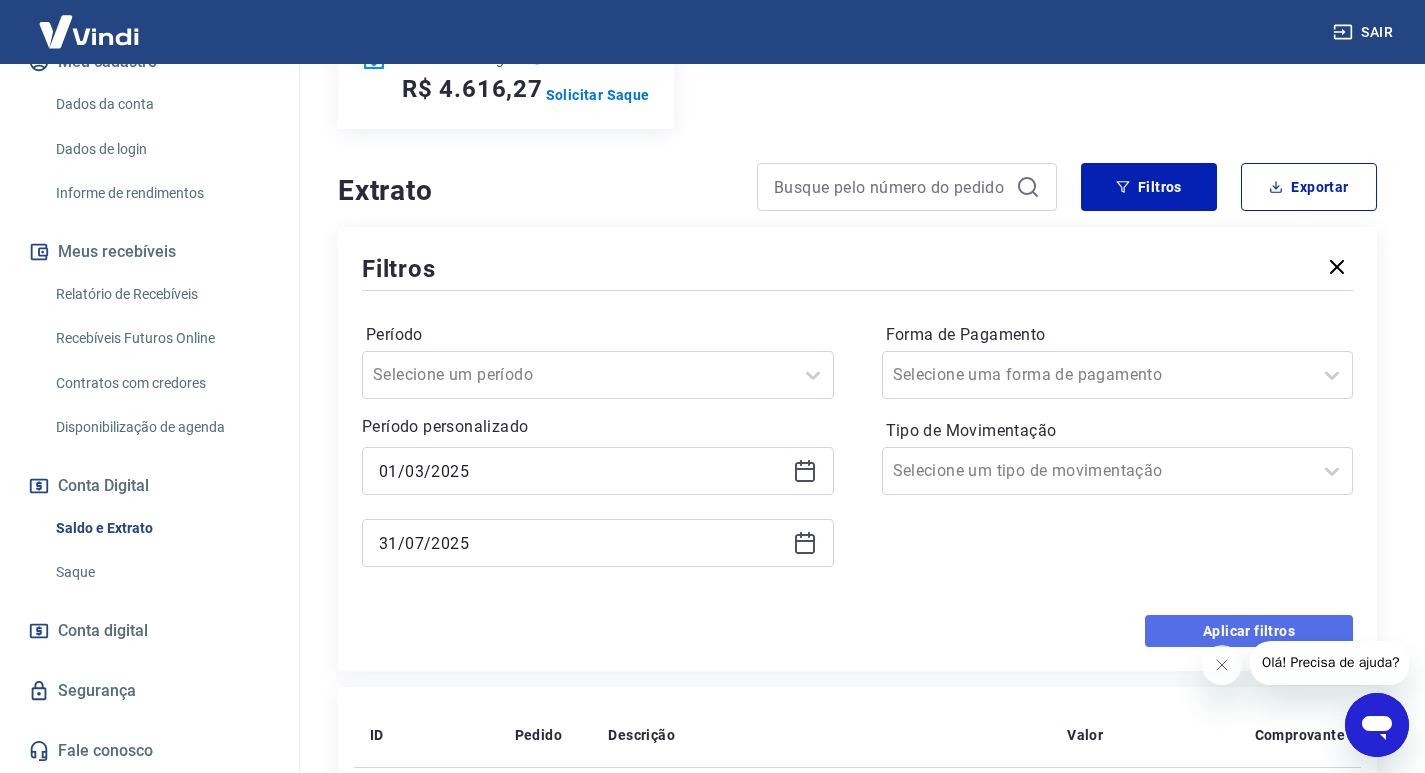 click on "Aplicar filtros" at bounding box center [1249, 631] 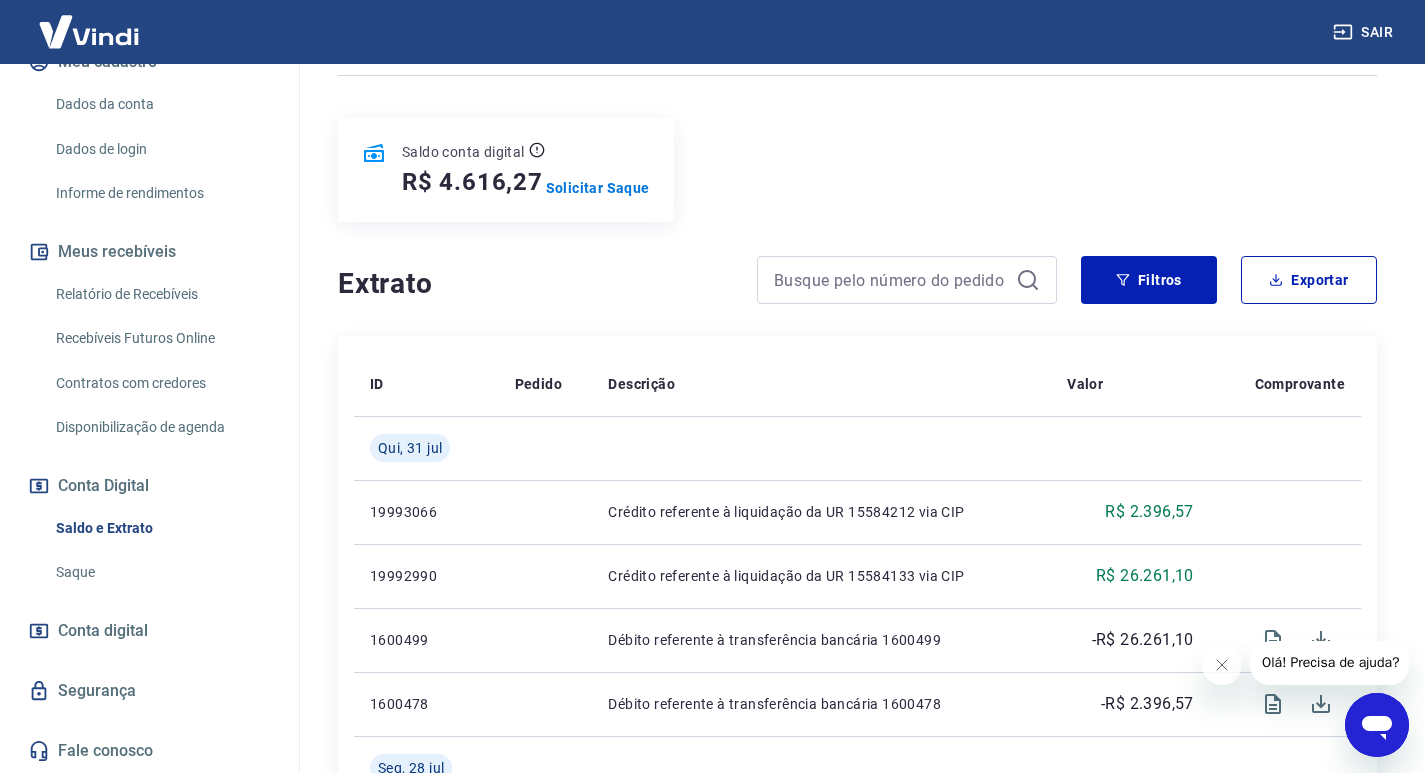 scroll, scrollTop: 200, scrollLeft: 0, axis: vertical 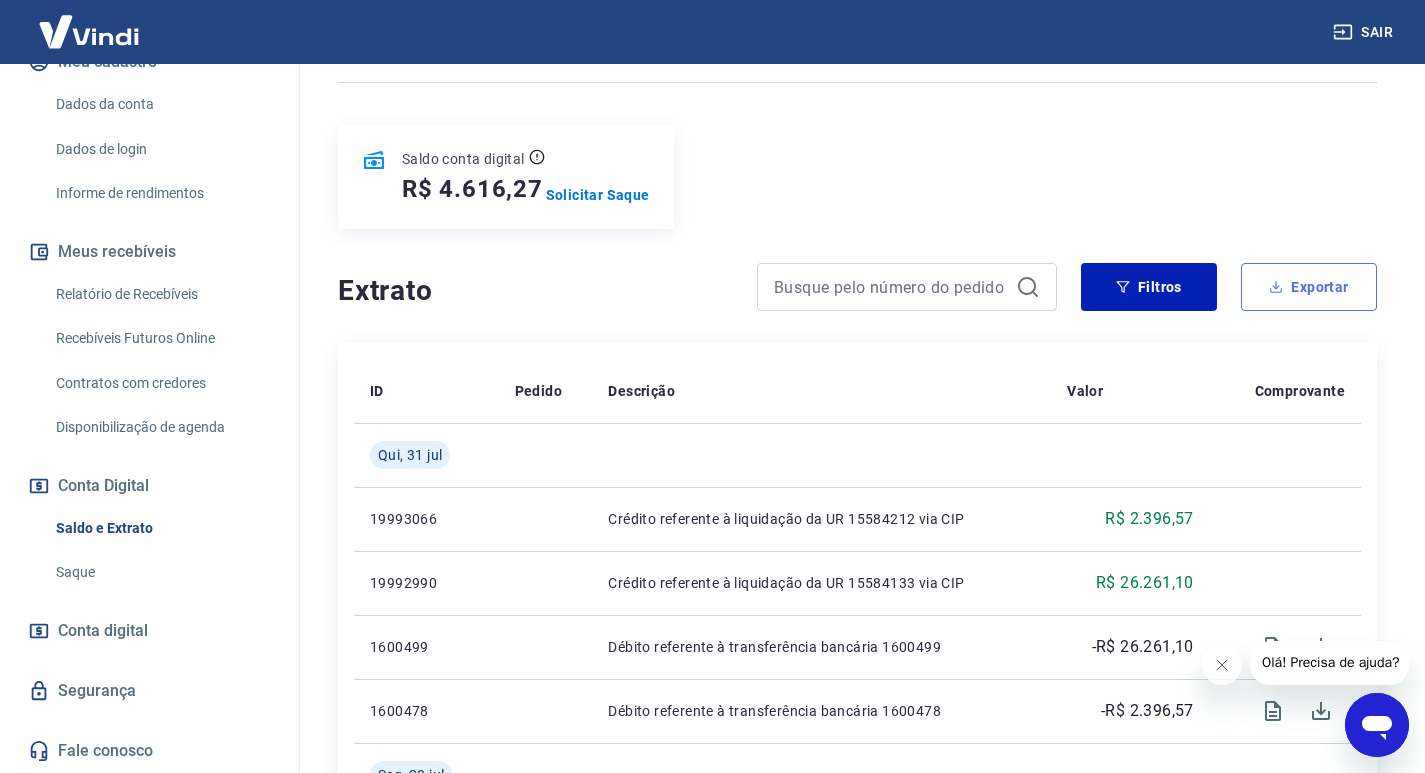 click on "Exportar" at bounding box center [1309, 287] 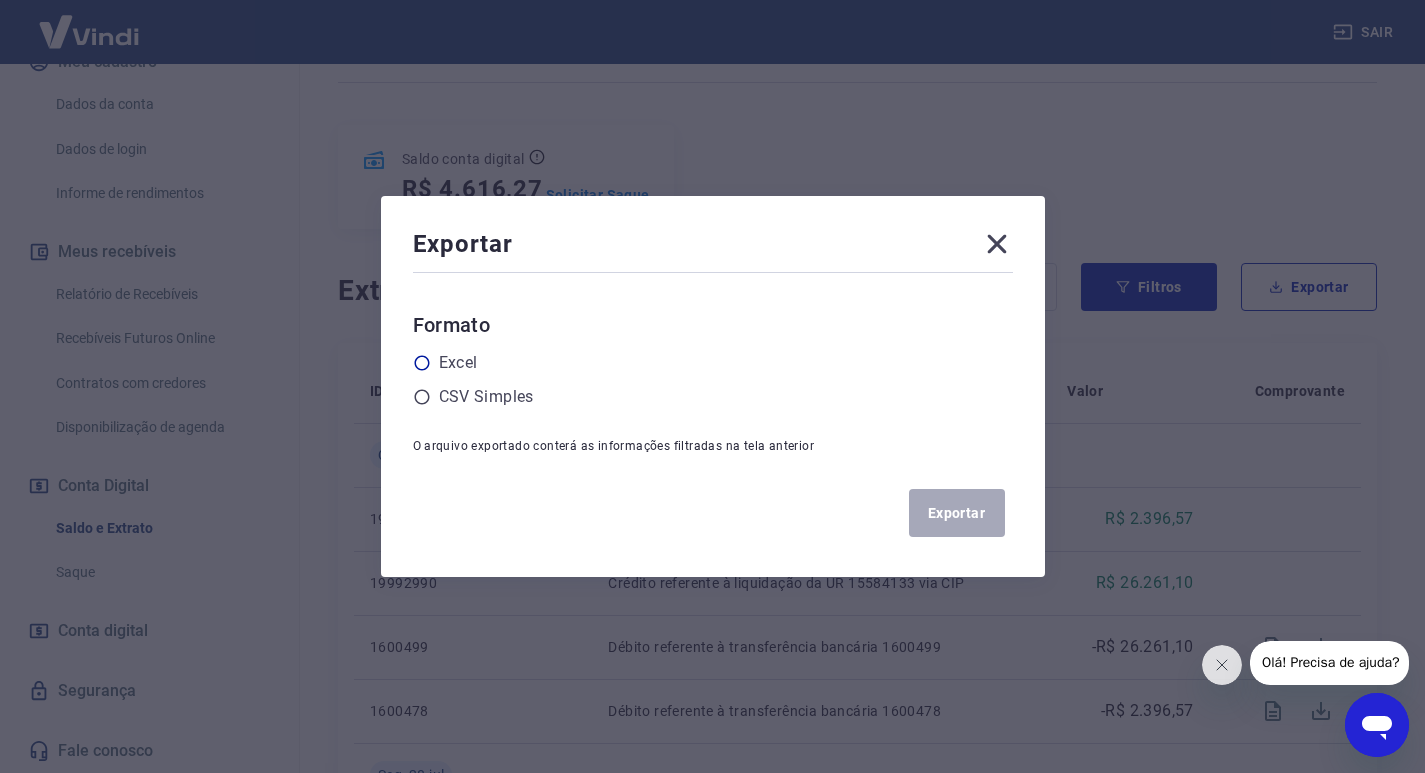 click on "Excel" at bounding box center (458, 363) 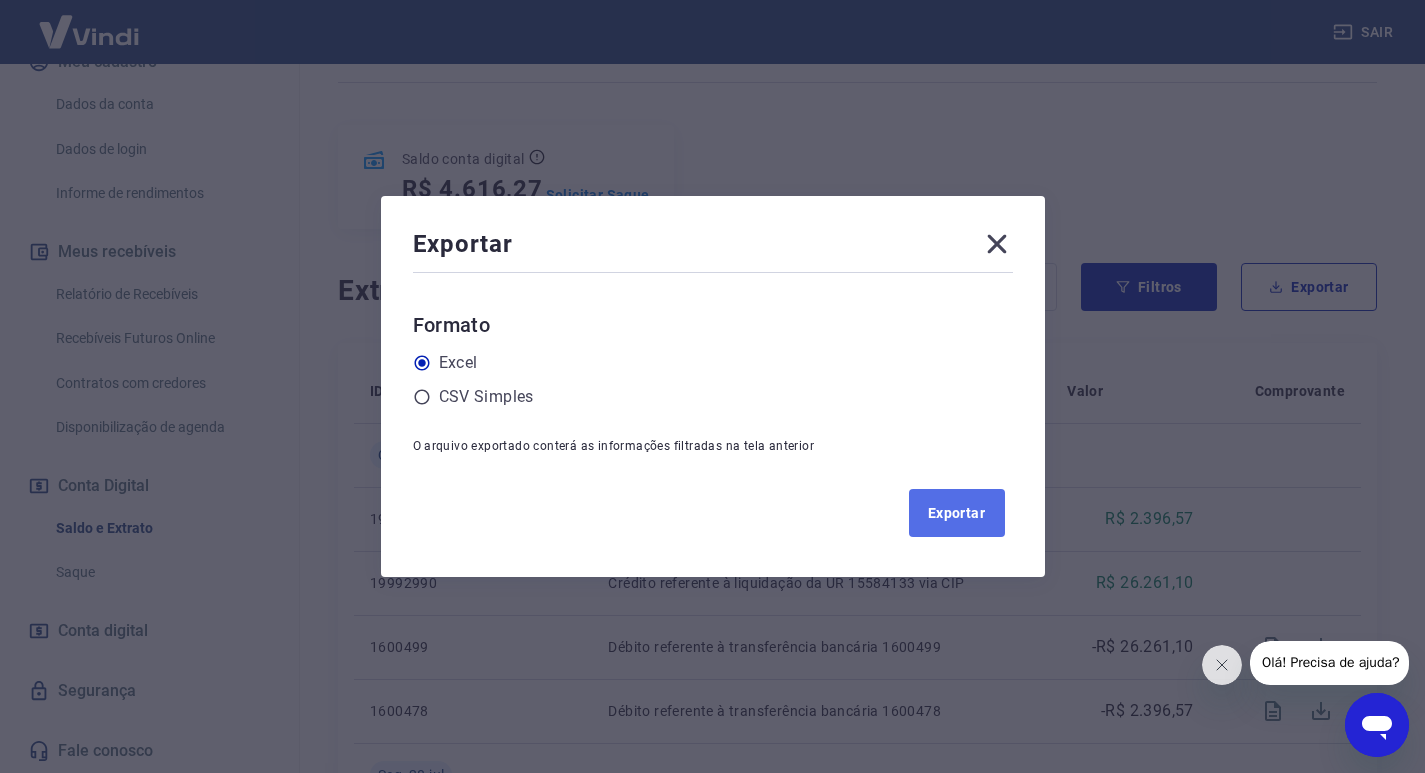 click on "Exportar" at bounding box center (957, 513) 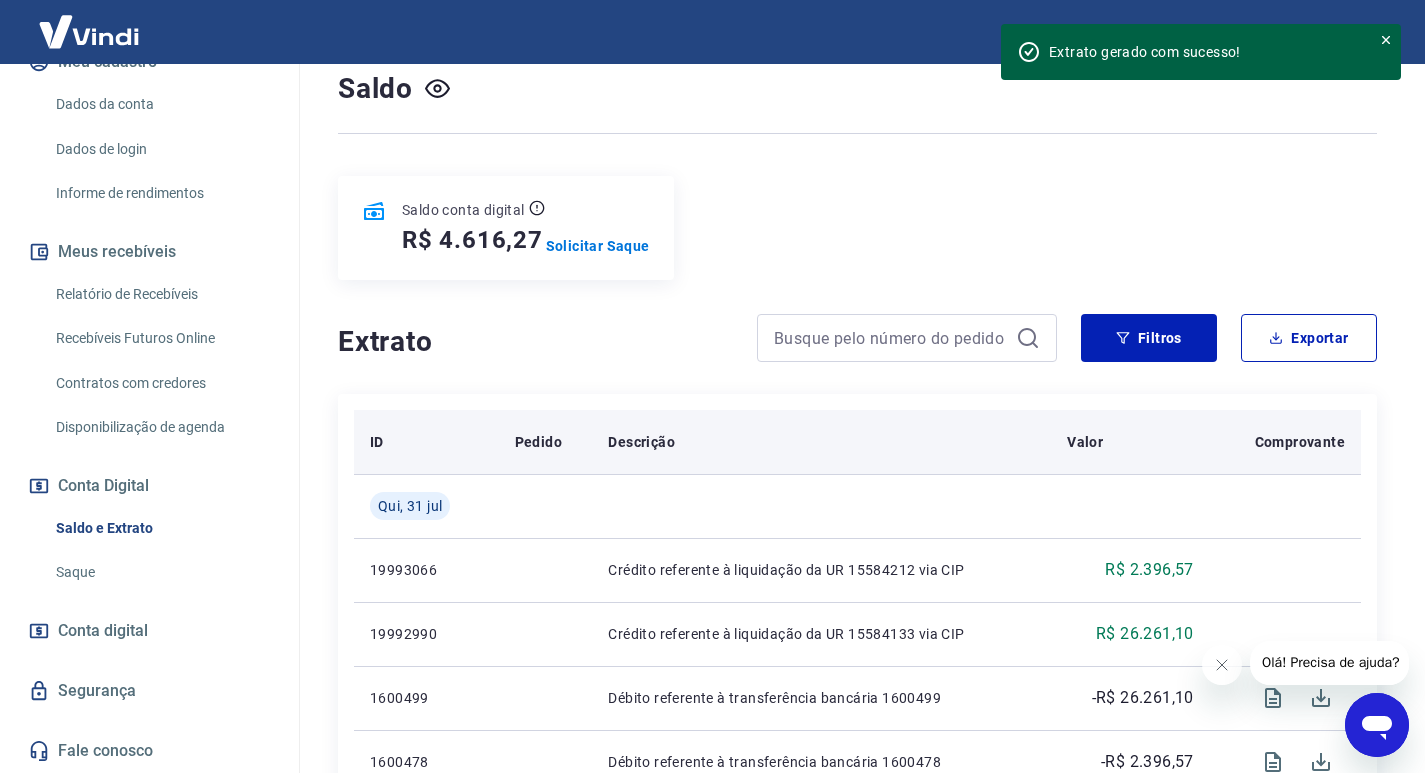 scroll, scrollTop: 100, scrollLeft: 0, axis: vertical 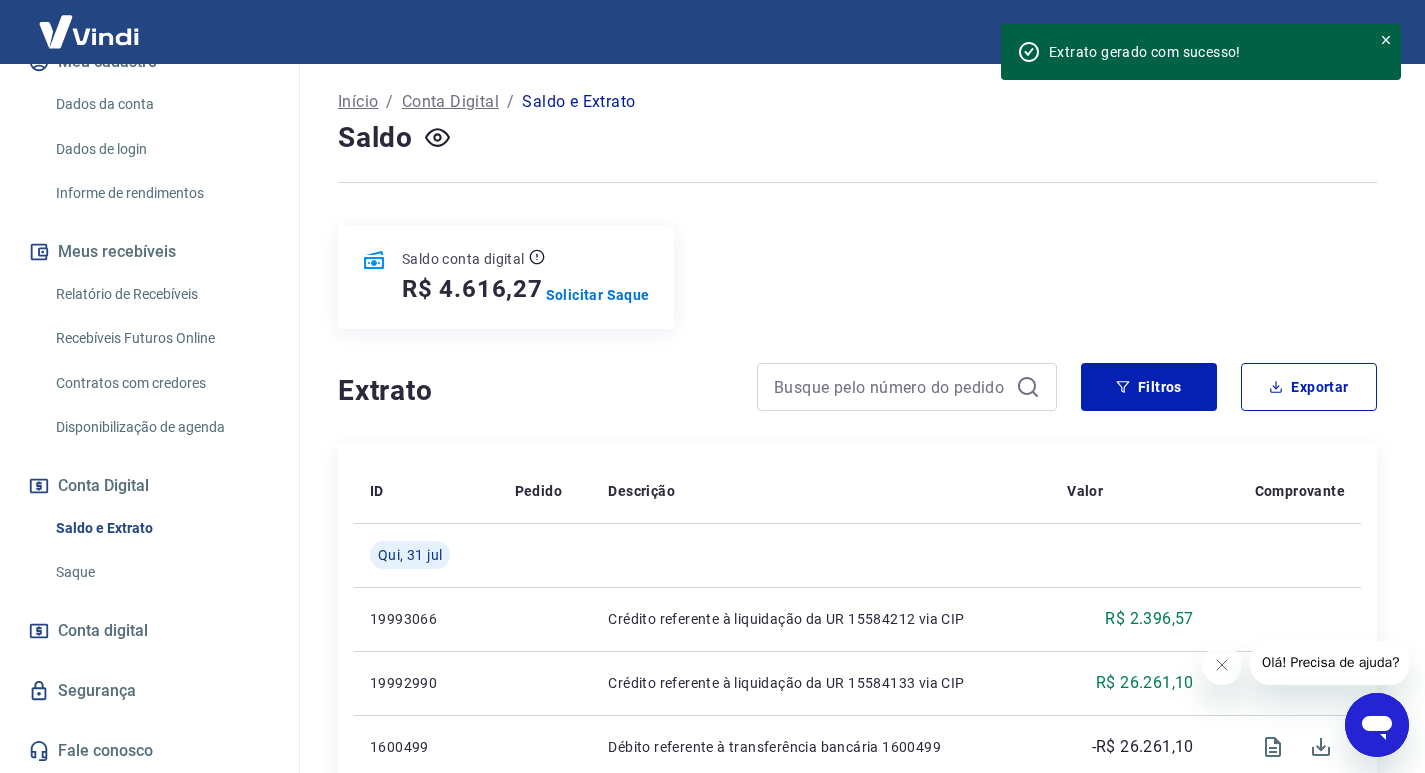 click on "Saldo conta digital R$ 4.616,27 Solicitar Saque" at bounding box center [857, 277] 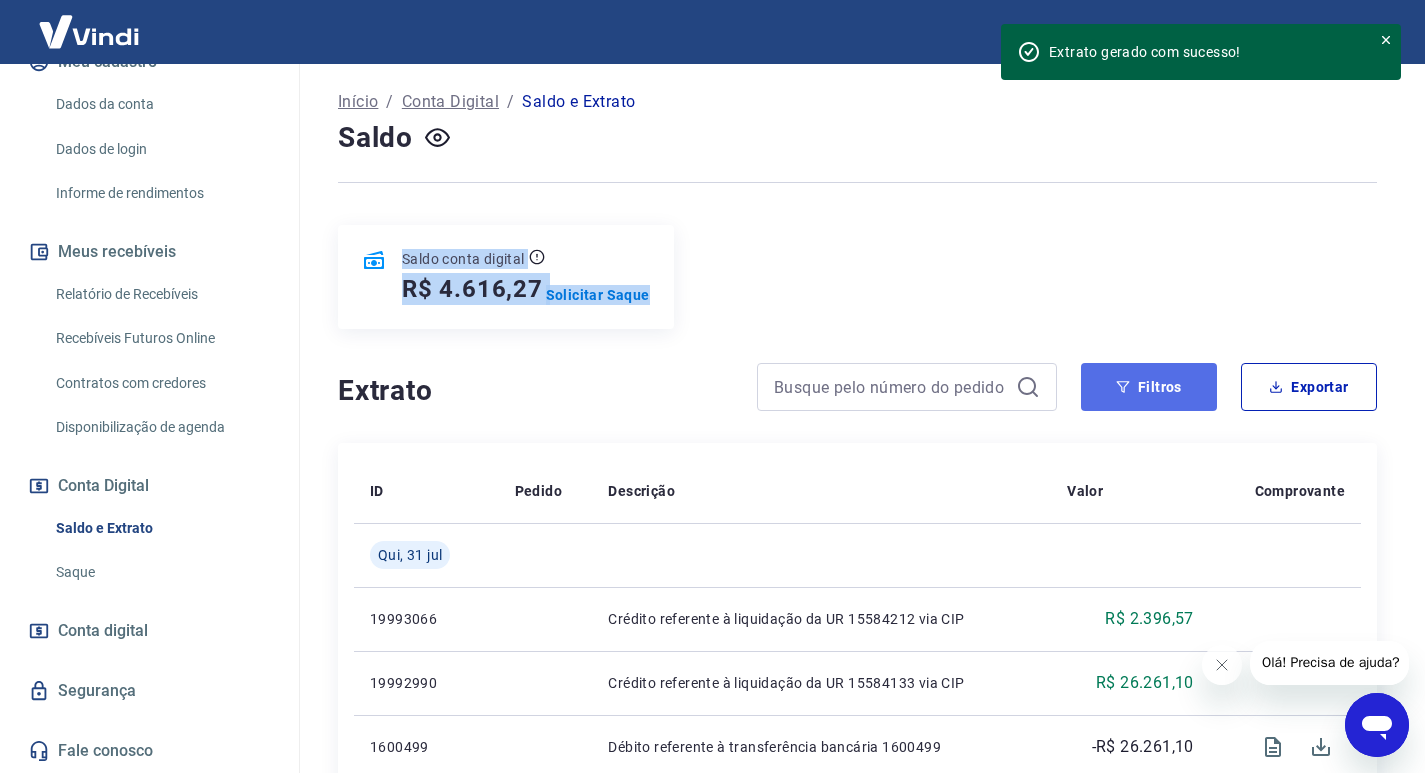 click on "Filtros" at bounding box center (1149, 387) 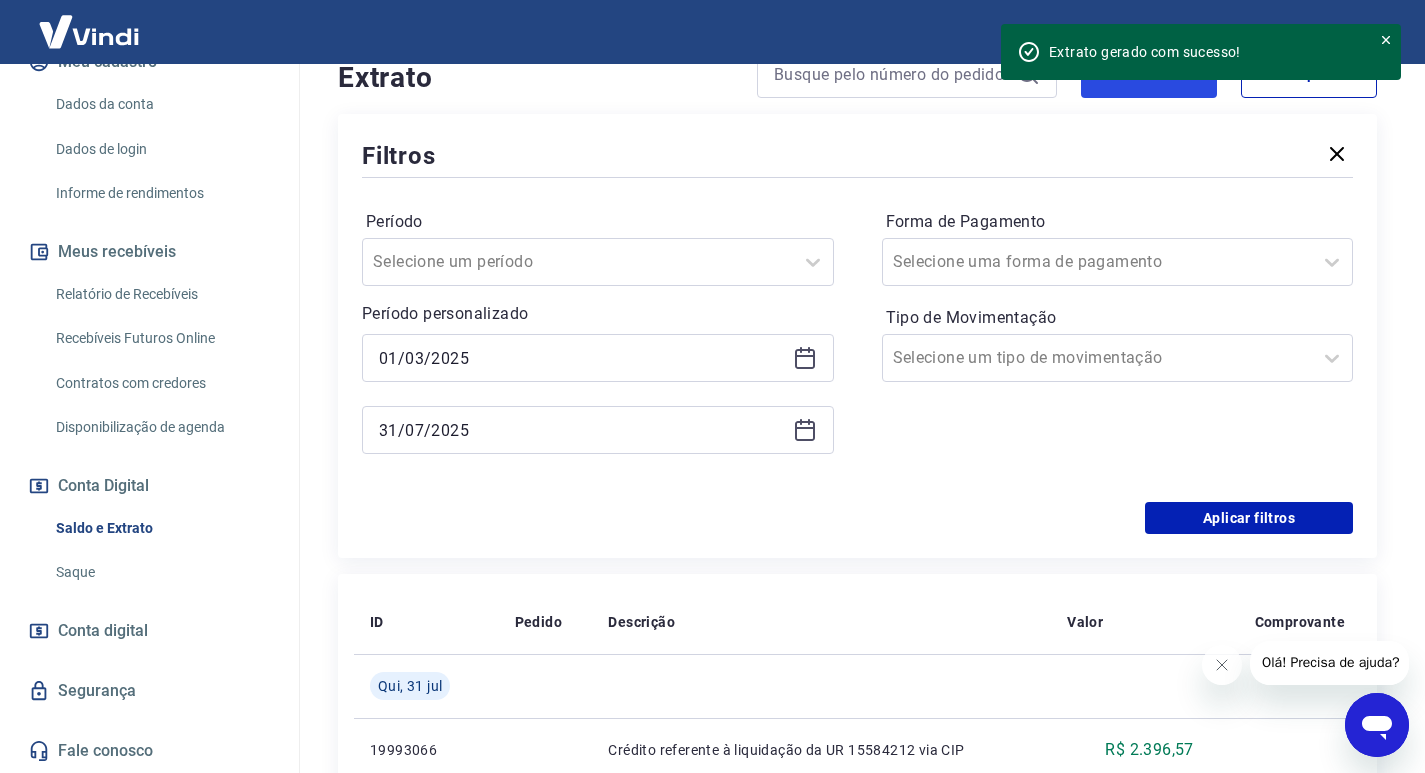 scroll, scrollTop: 400, scrollLeft: 0, axis: vertical 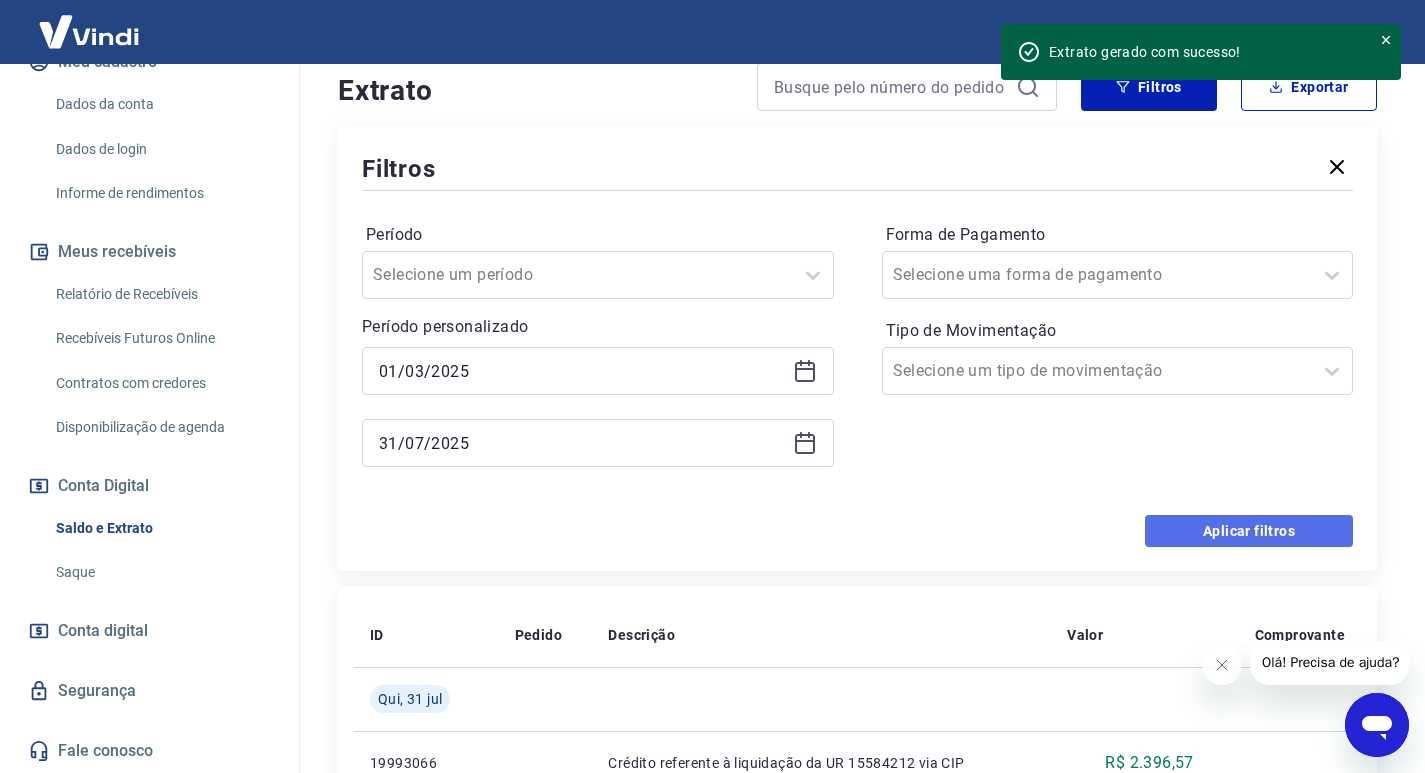 click on "Aplicar filtros" at bounding box center (1249, 531) 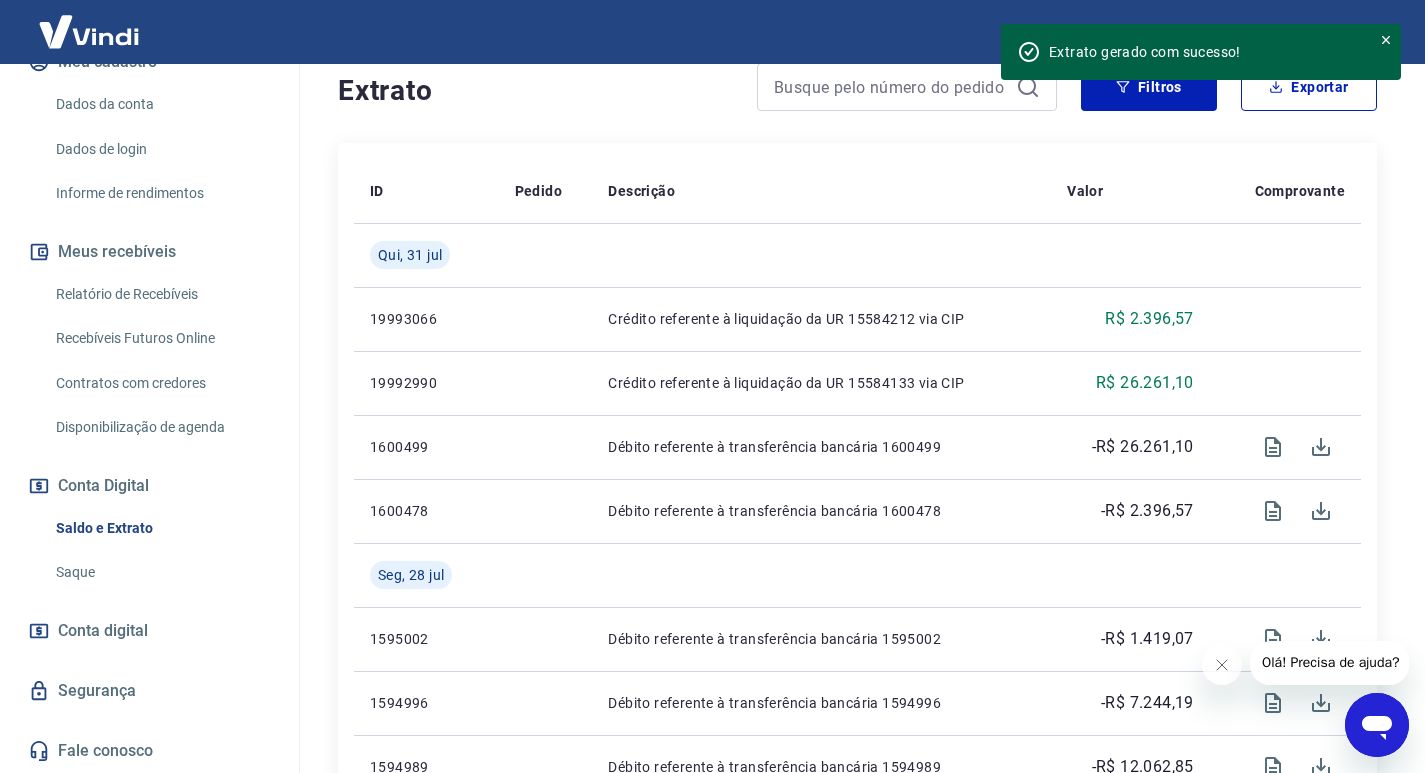 click 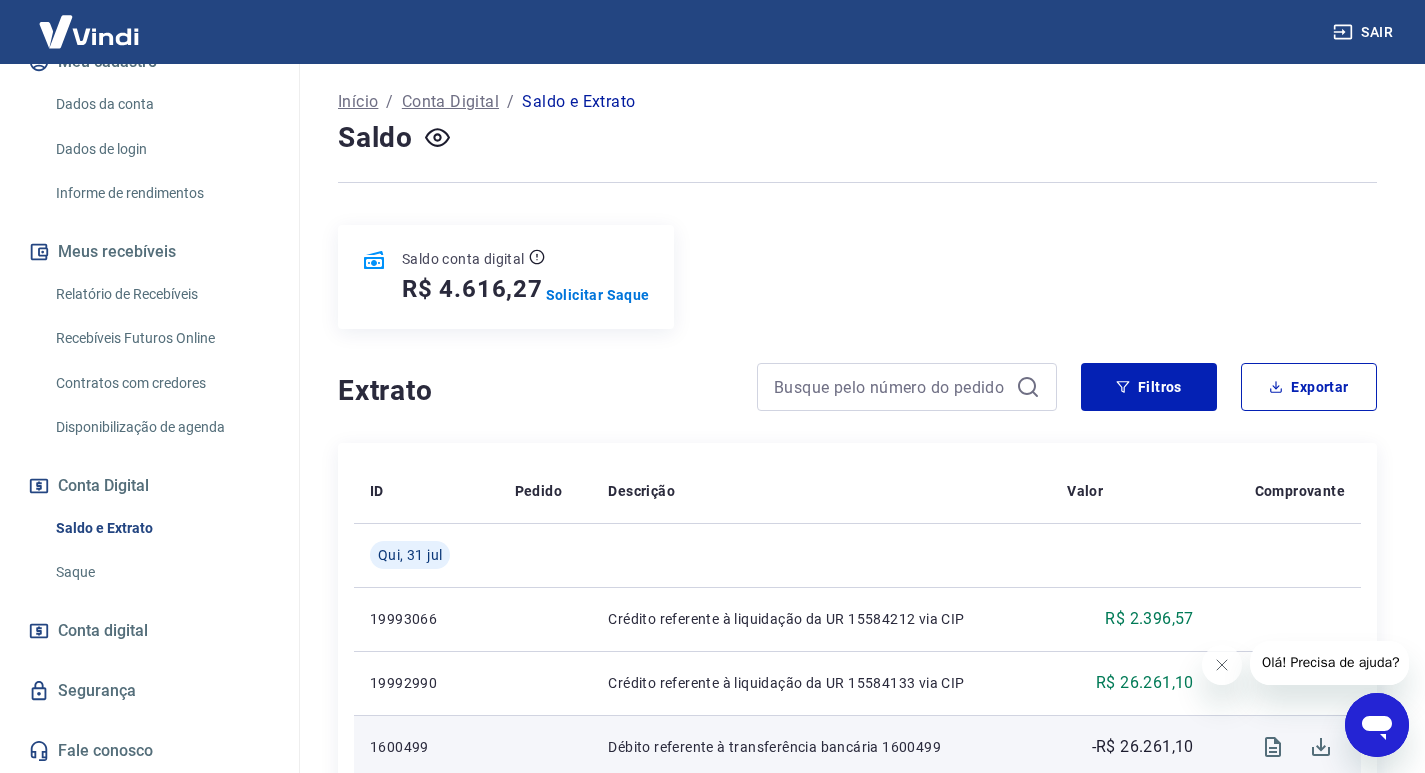 scroll, scrollTop: 0, scrollLeft: 0, axis: both 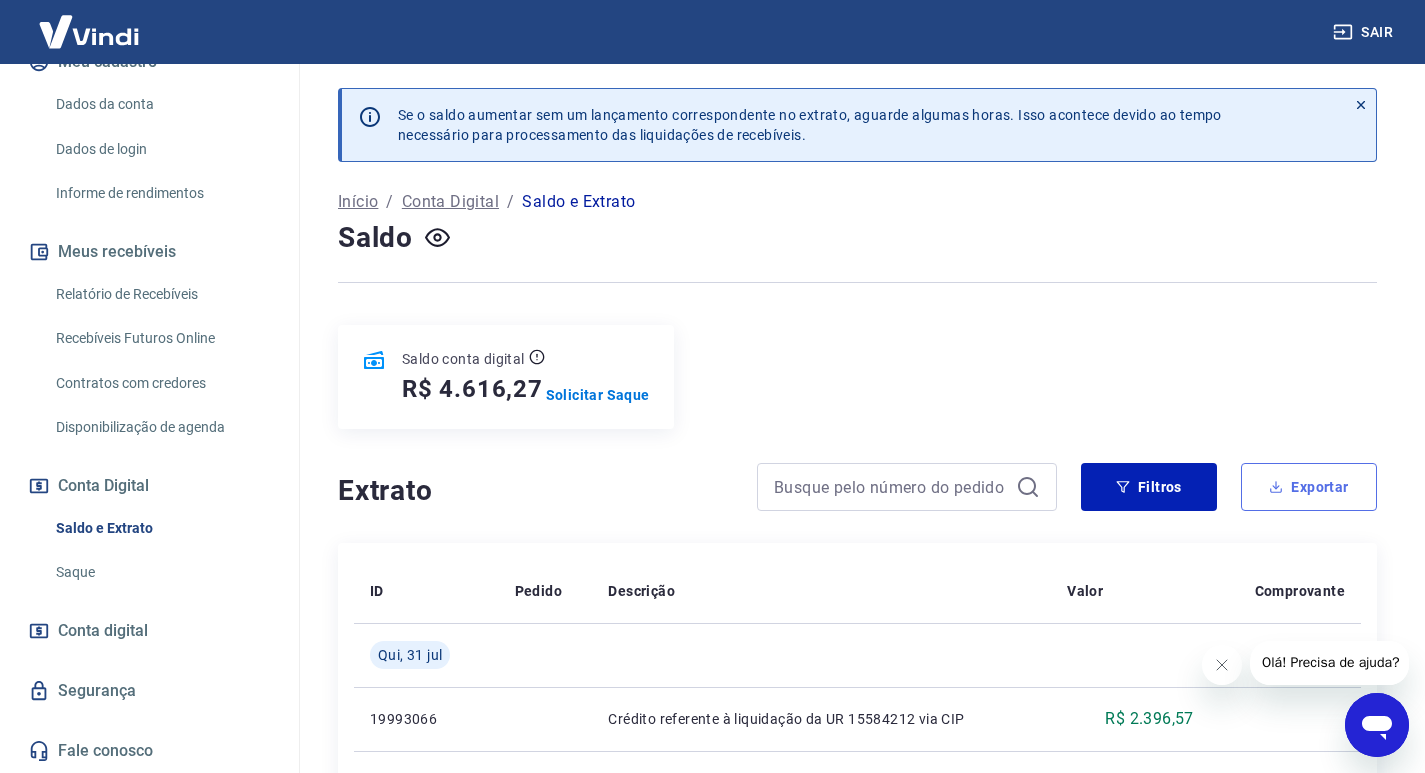 click on "Exportar" at bounding box center [1309, 487] 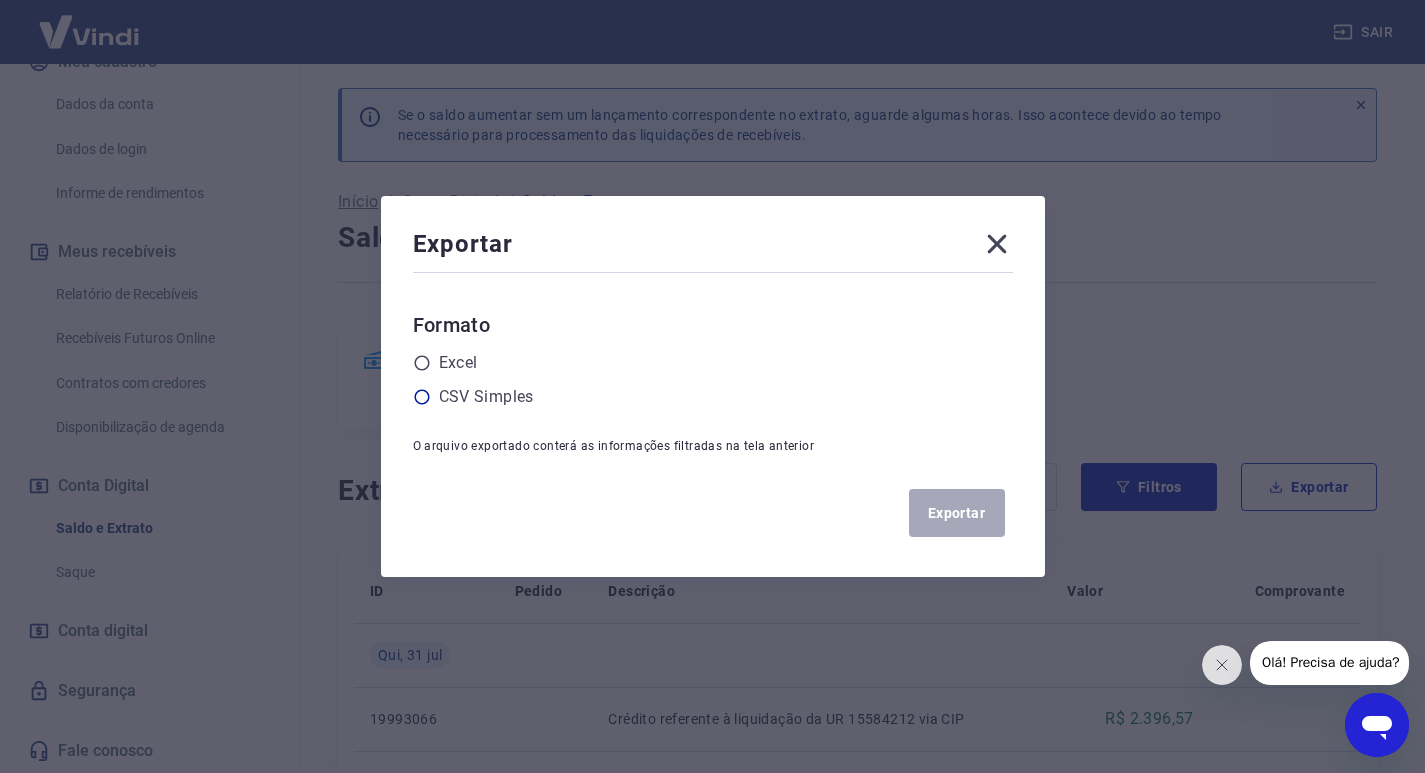 click on "CSV Simples" at bounding box center [486, 397] 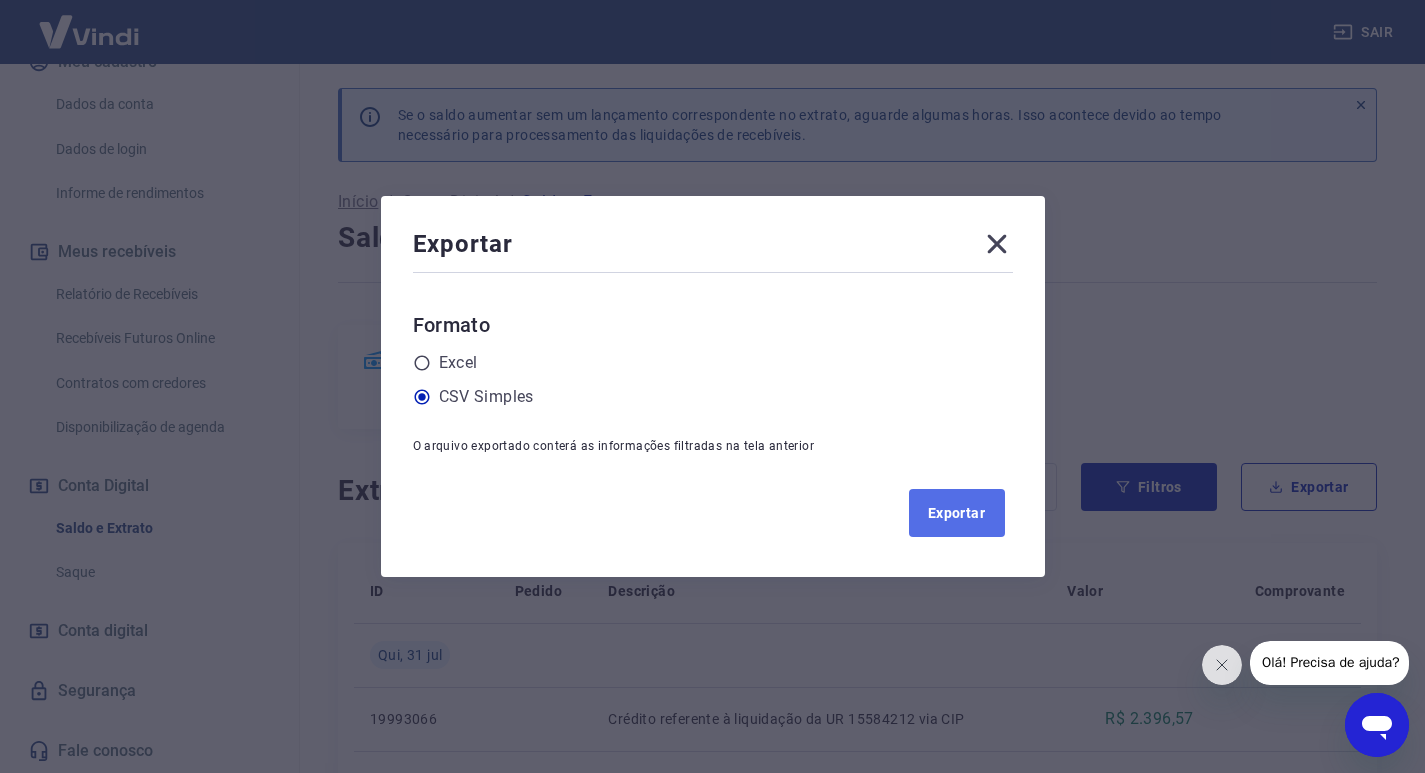 click on "Exportar" at bounding box center (957, 513) 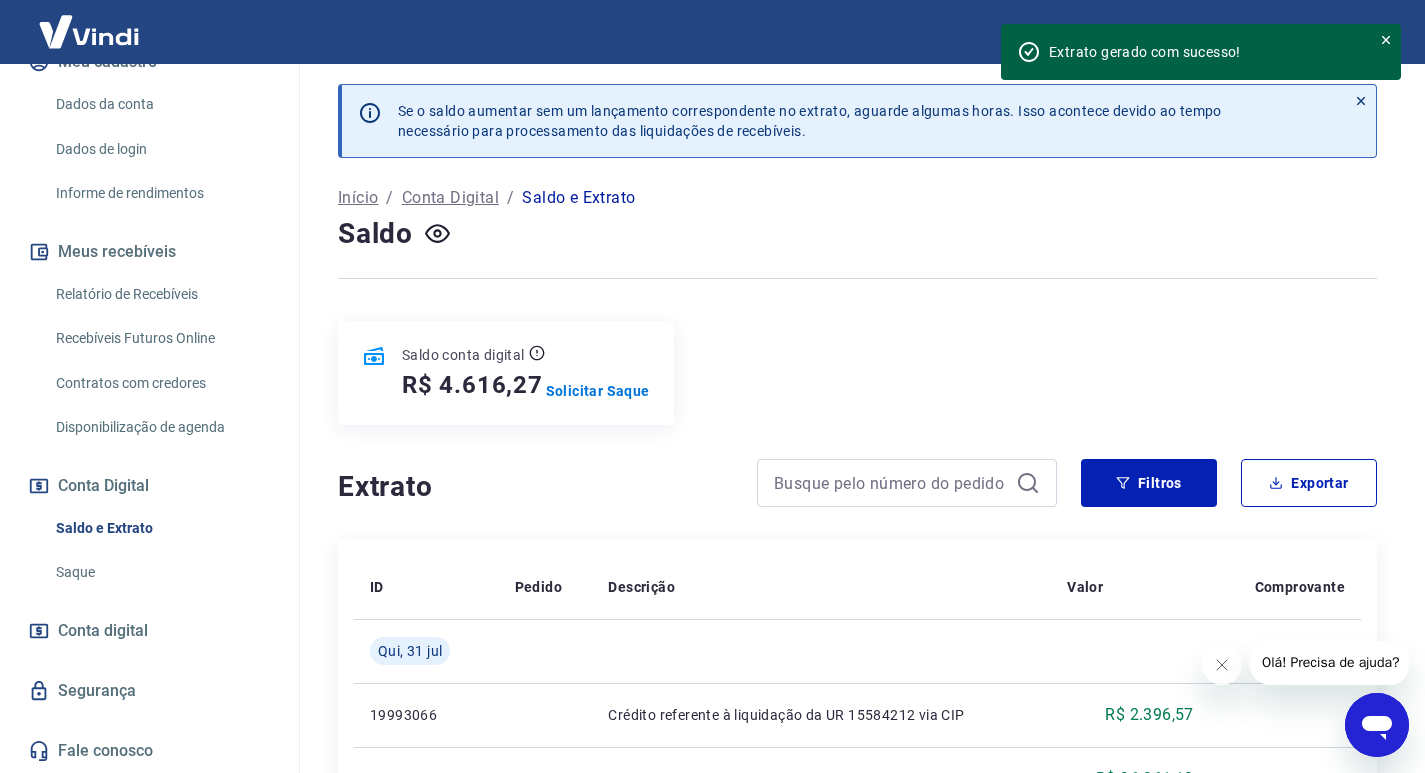 scroll, scrollTop: 0, scrollLeft: 0, axis: both 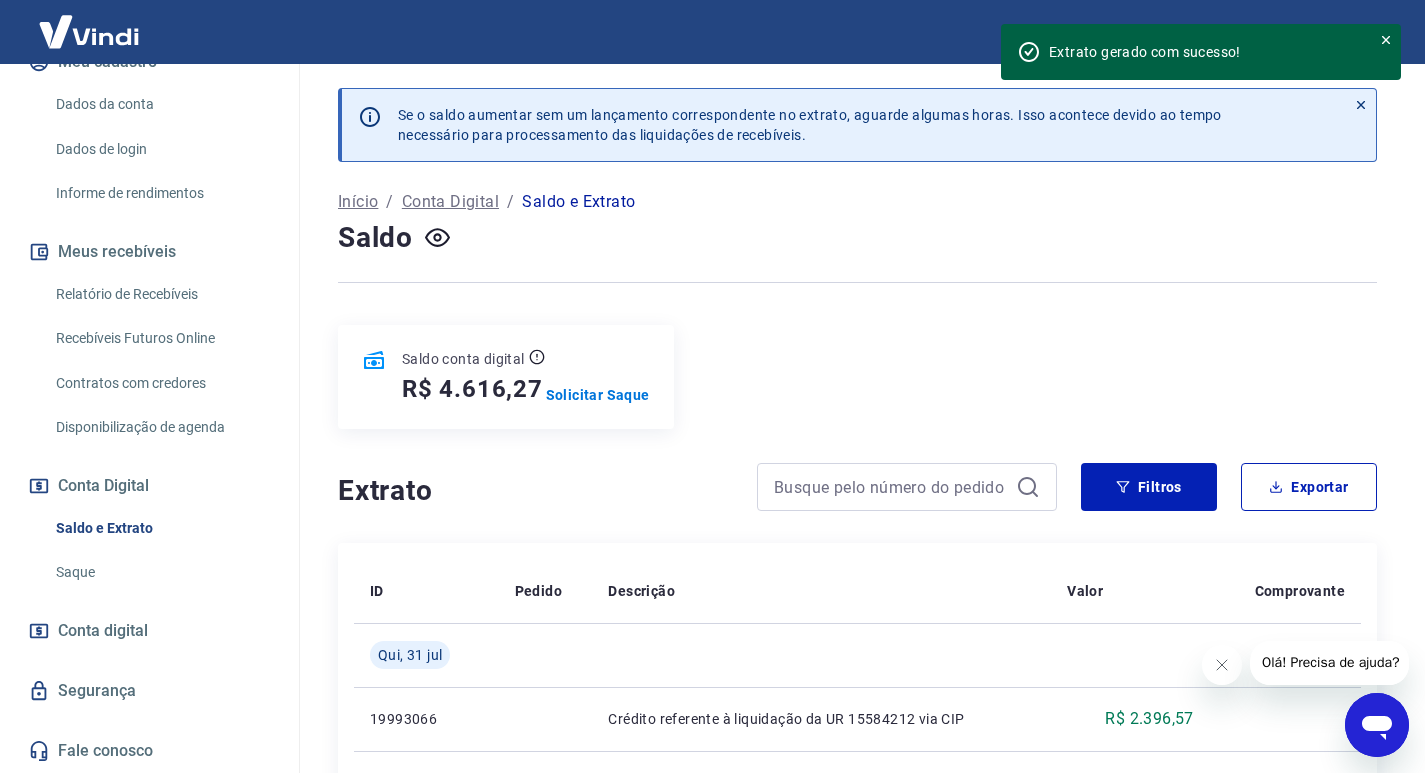 click 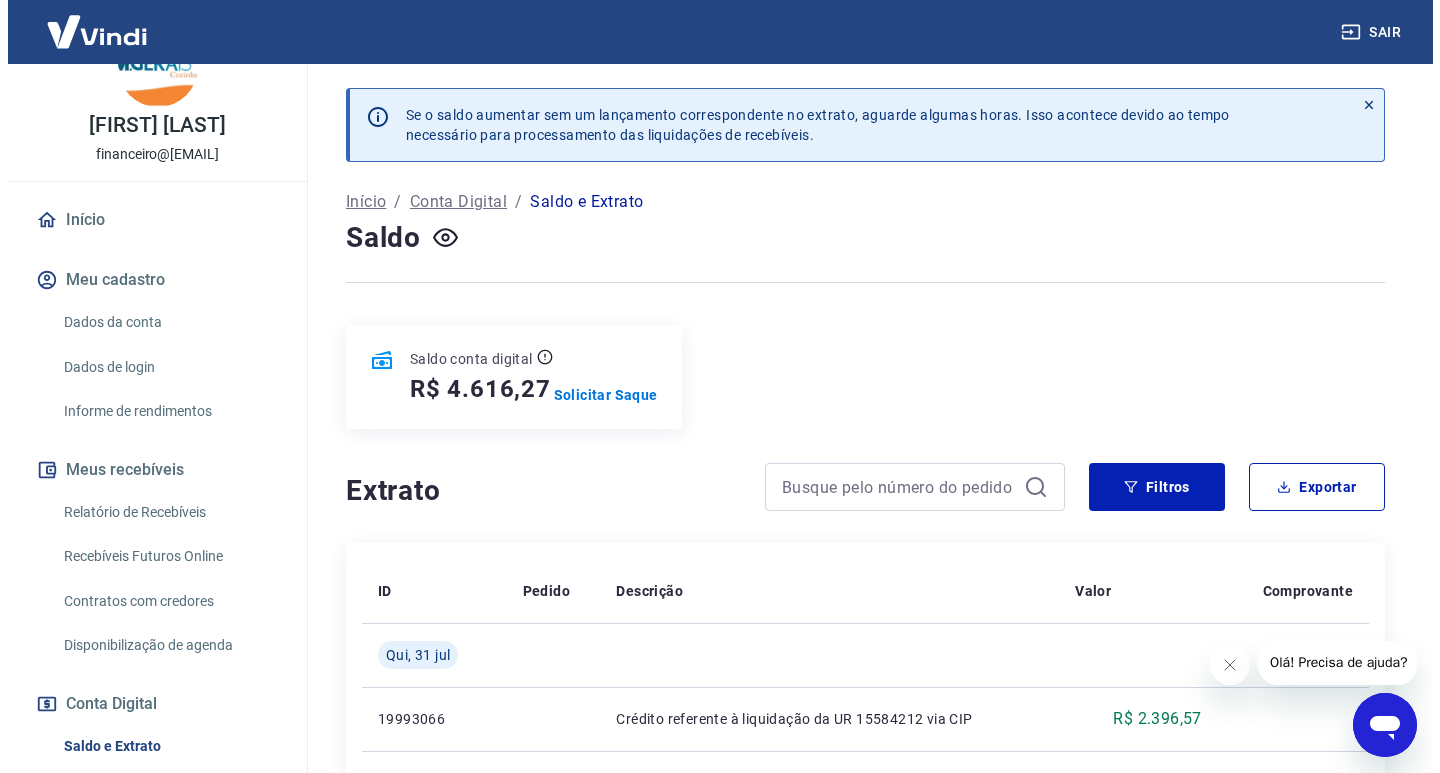 scroll, scrollTop: 100, scrollLeft: 0, axis: vertical 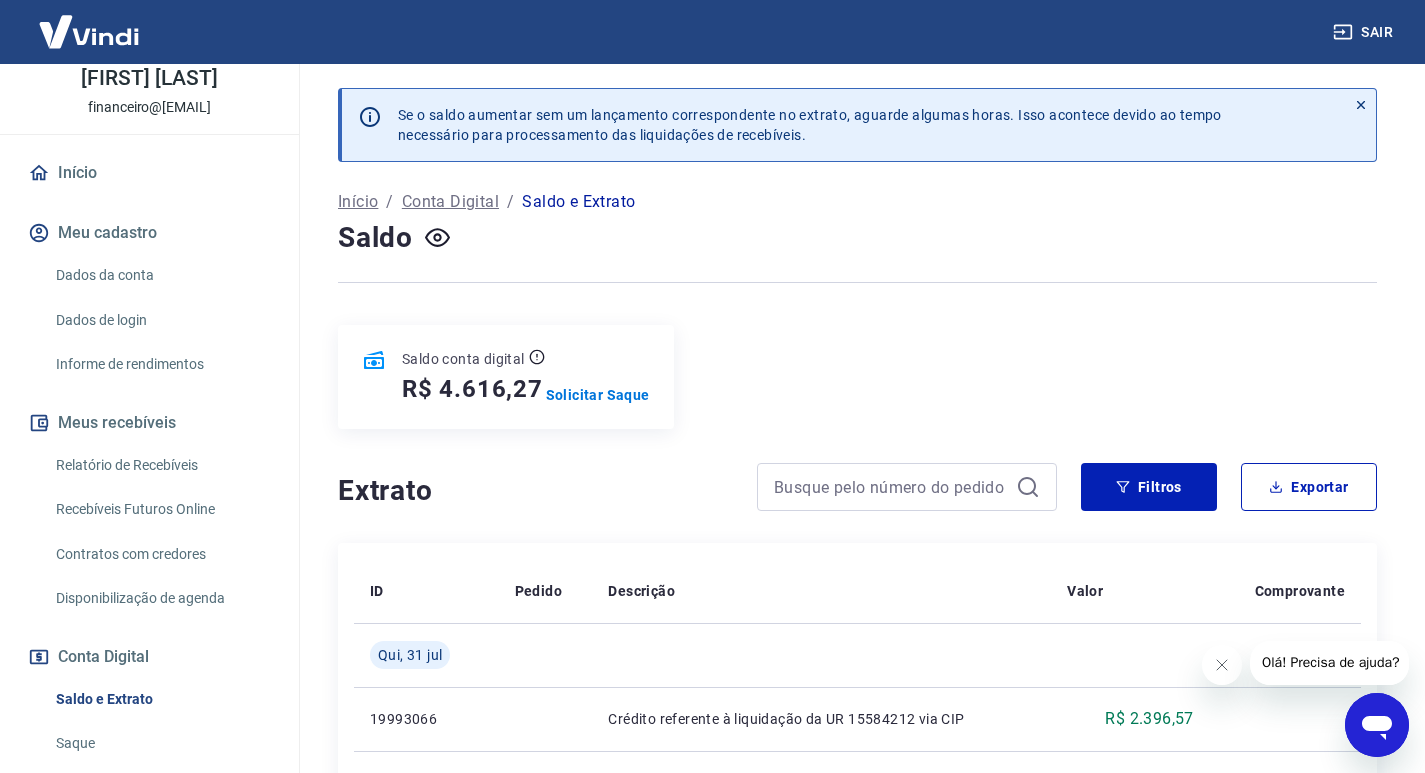 click on "Relatório de Recebíveis" at bounding box center (161, 465) 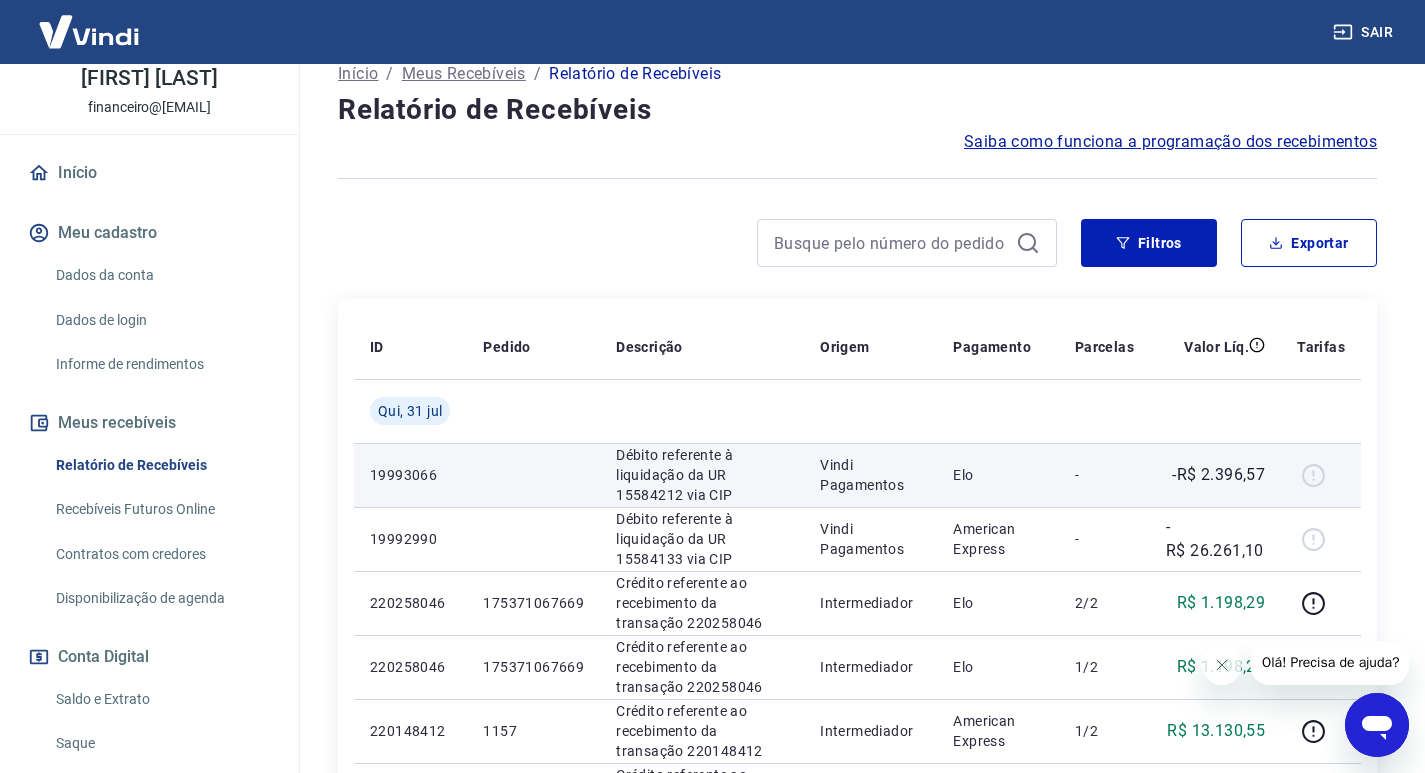 scroll, scrollTop: 200, scrollLeft: 0, axis: vertical 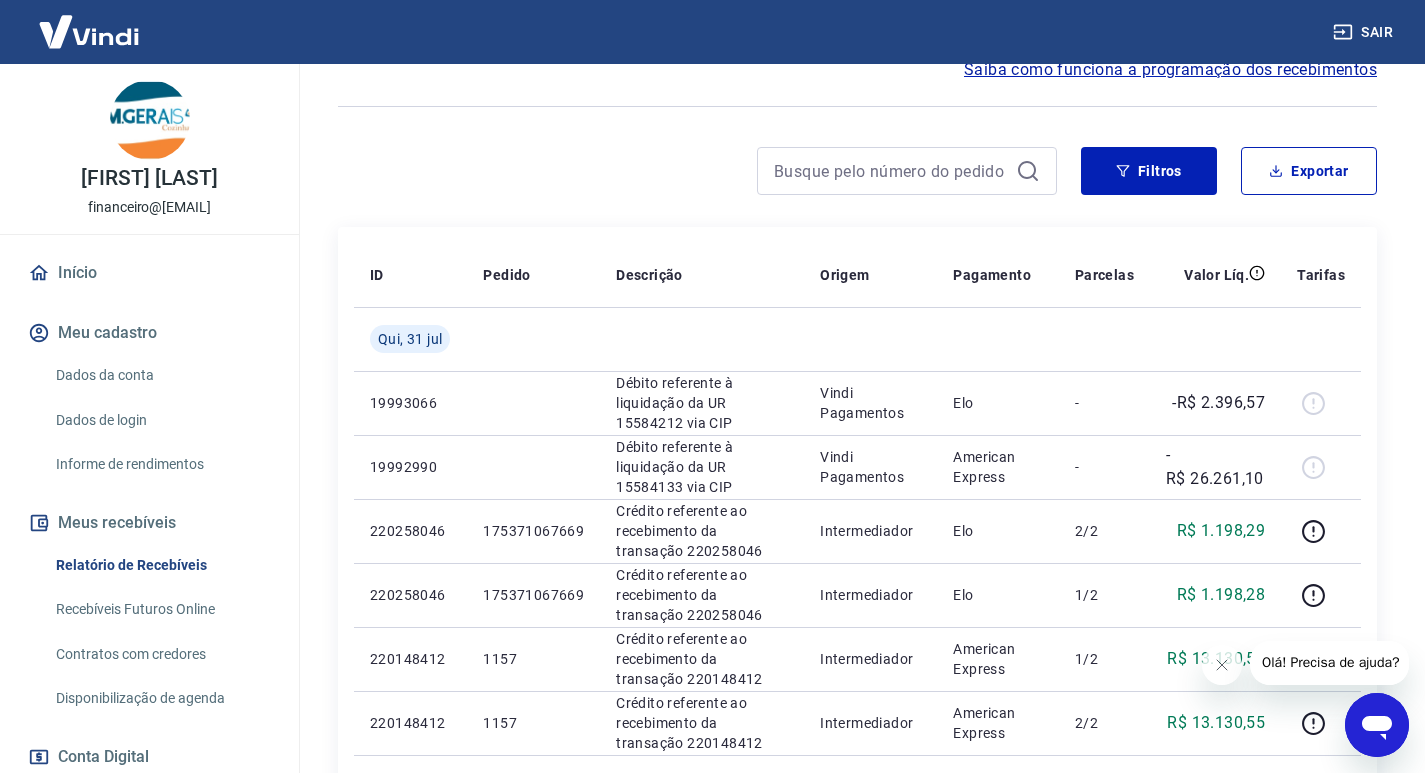 click on "Início" at bounding box center (149, 273) 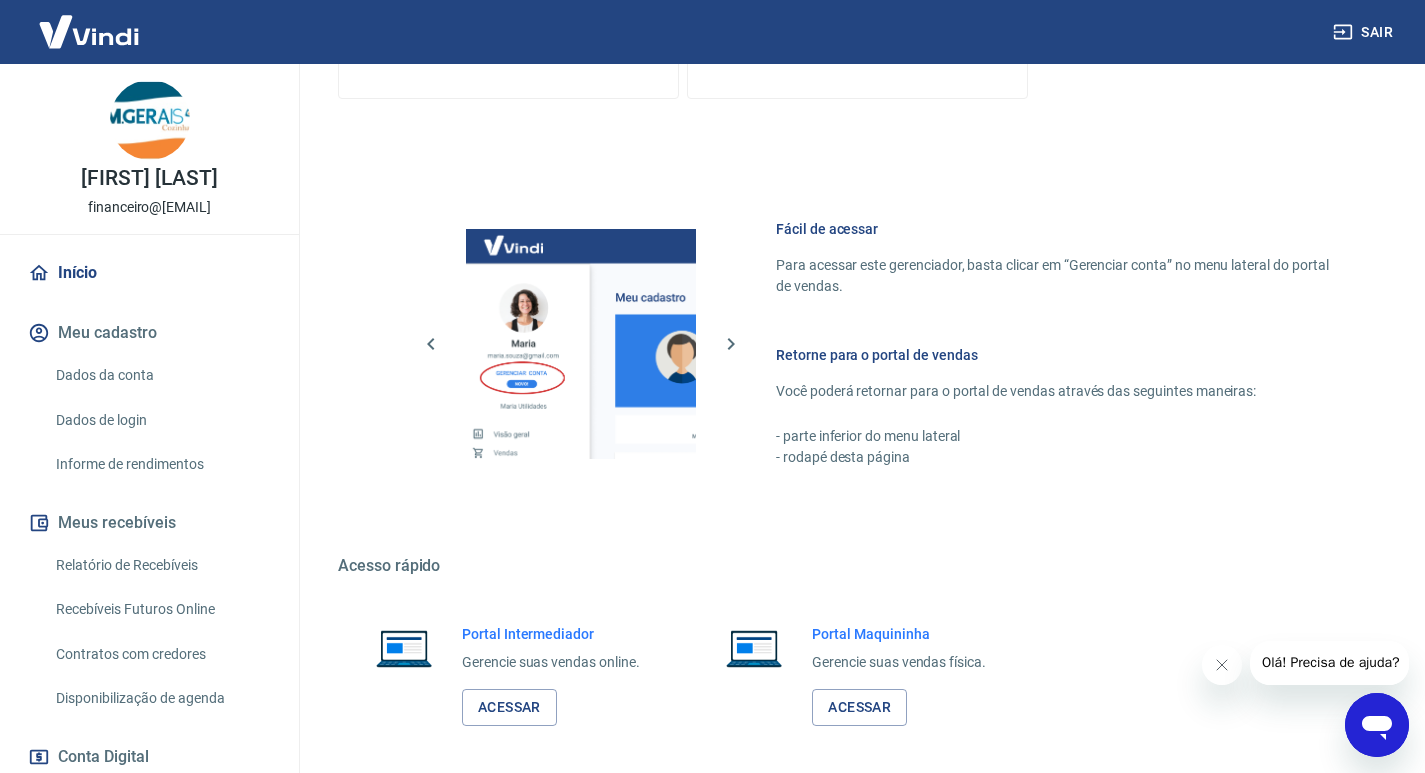 scroll, scrollTop: 974, scrollLeft: 0, axis: vertical 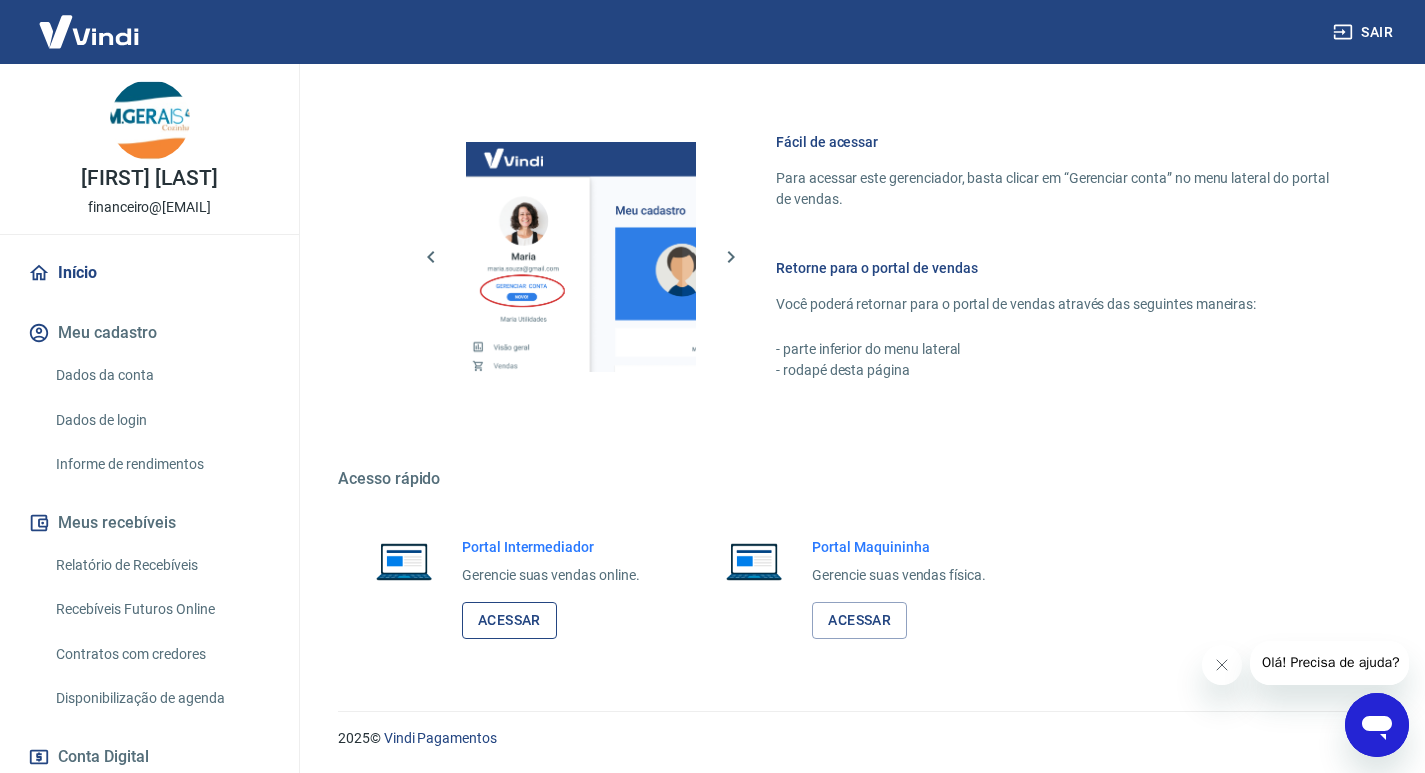 click on "Acessar" at bounding box center (509, 620) 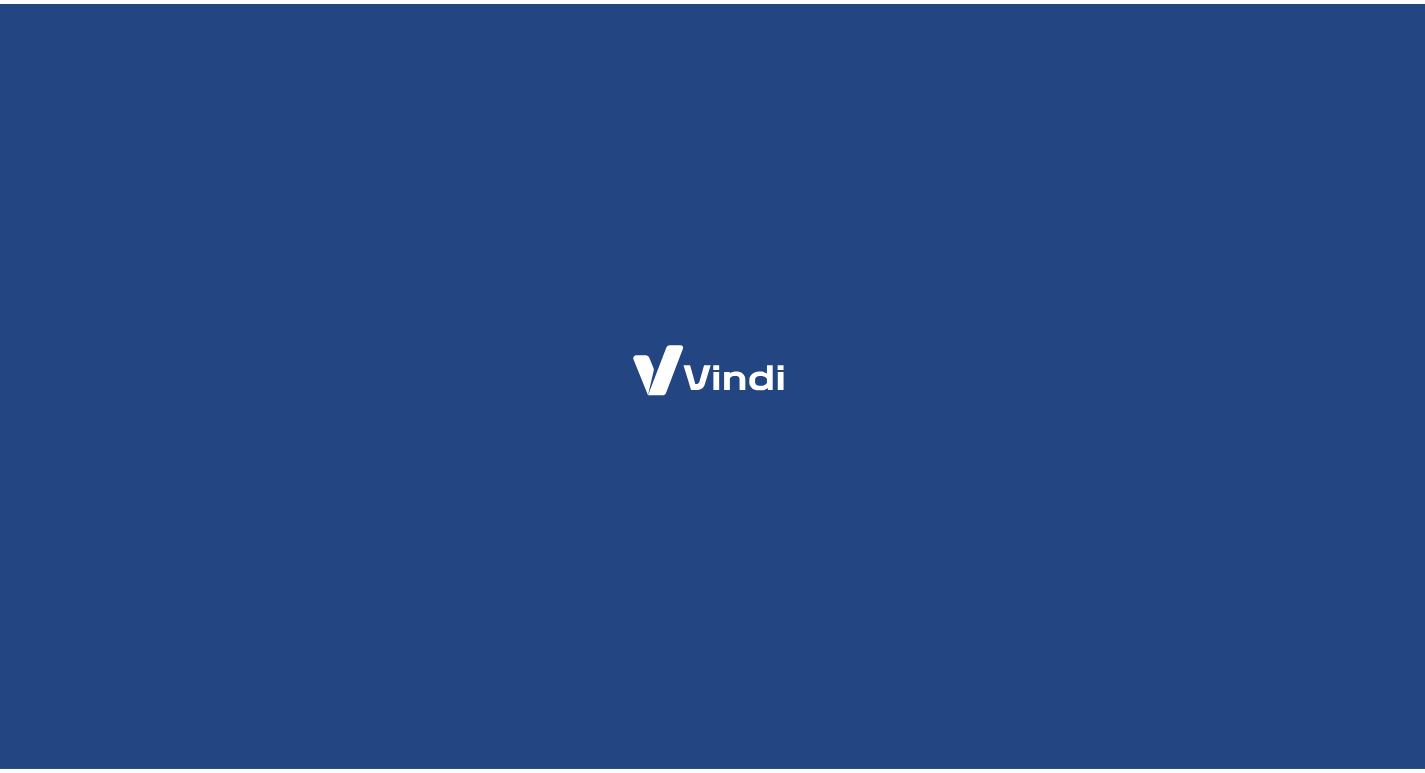 scroll, scrollTop: 0, scrollLeft: 0, axis: both 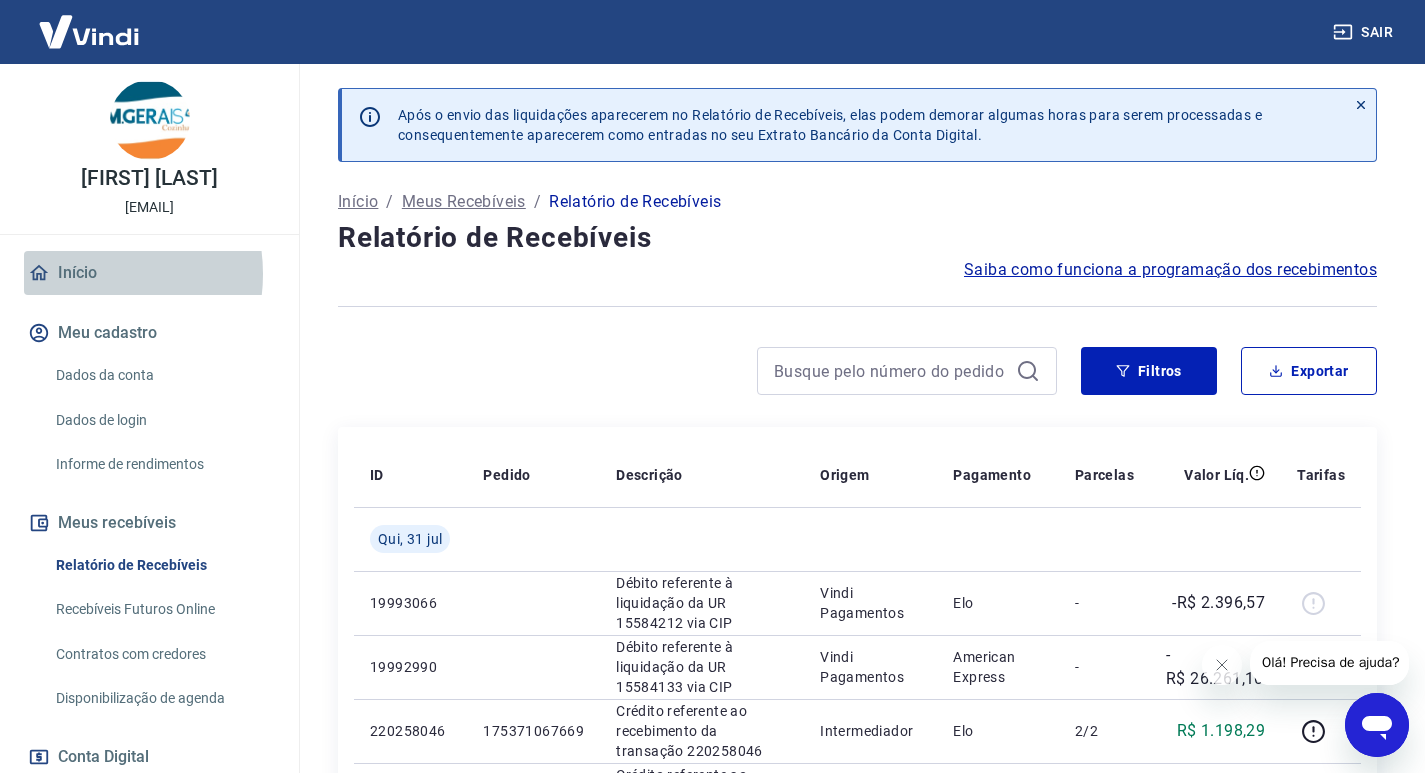 click on "Início" at bounding box center (149, 273) 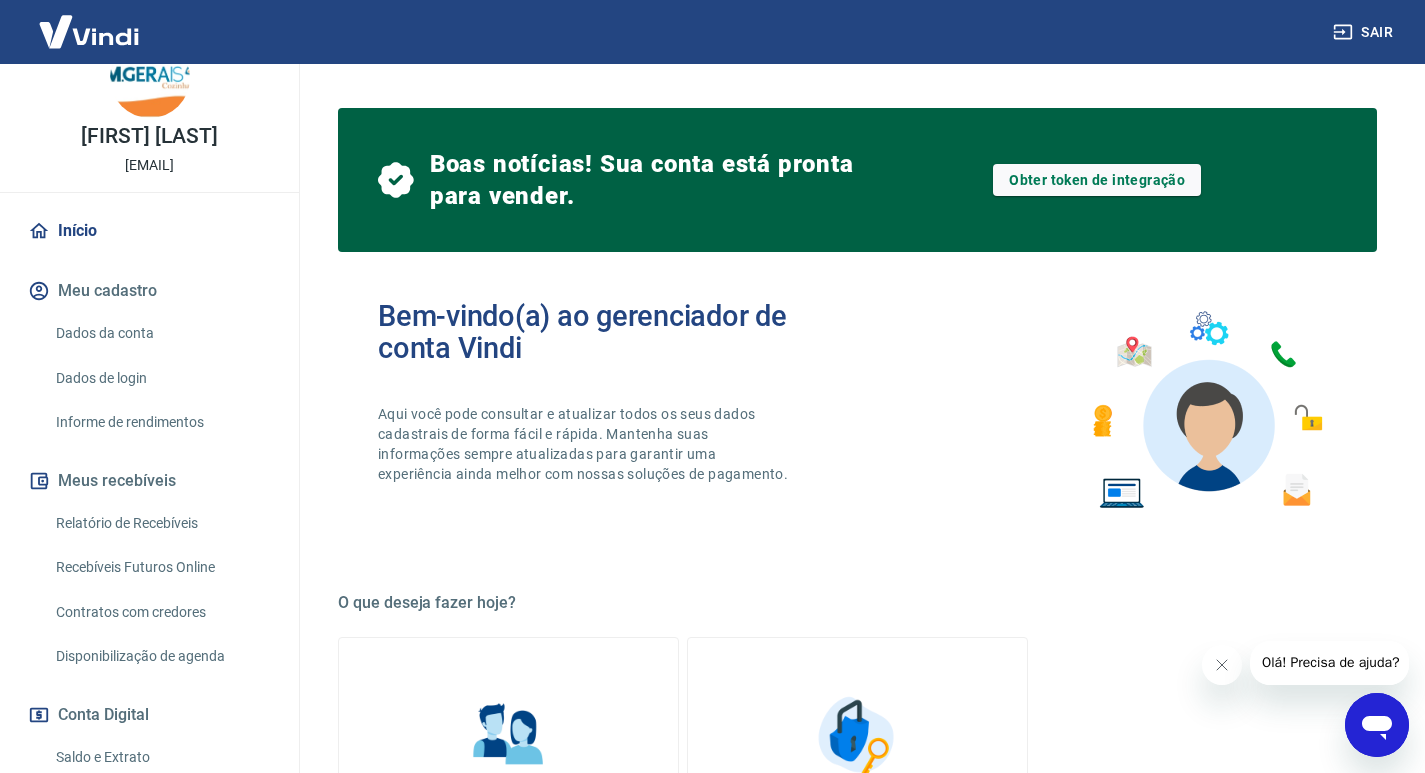 scroll, scrollTop: 0, scrollLeft: 0, axis: both 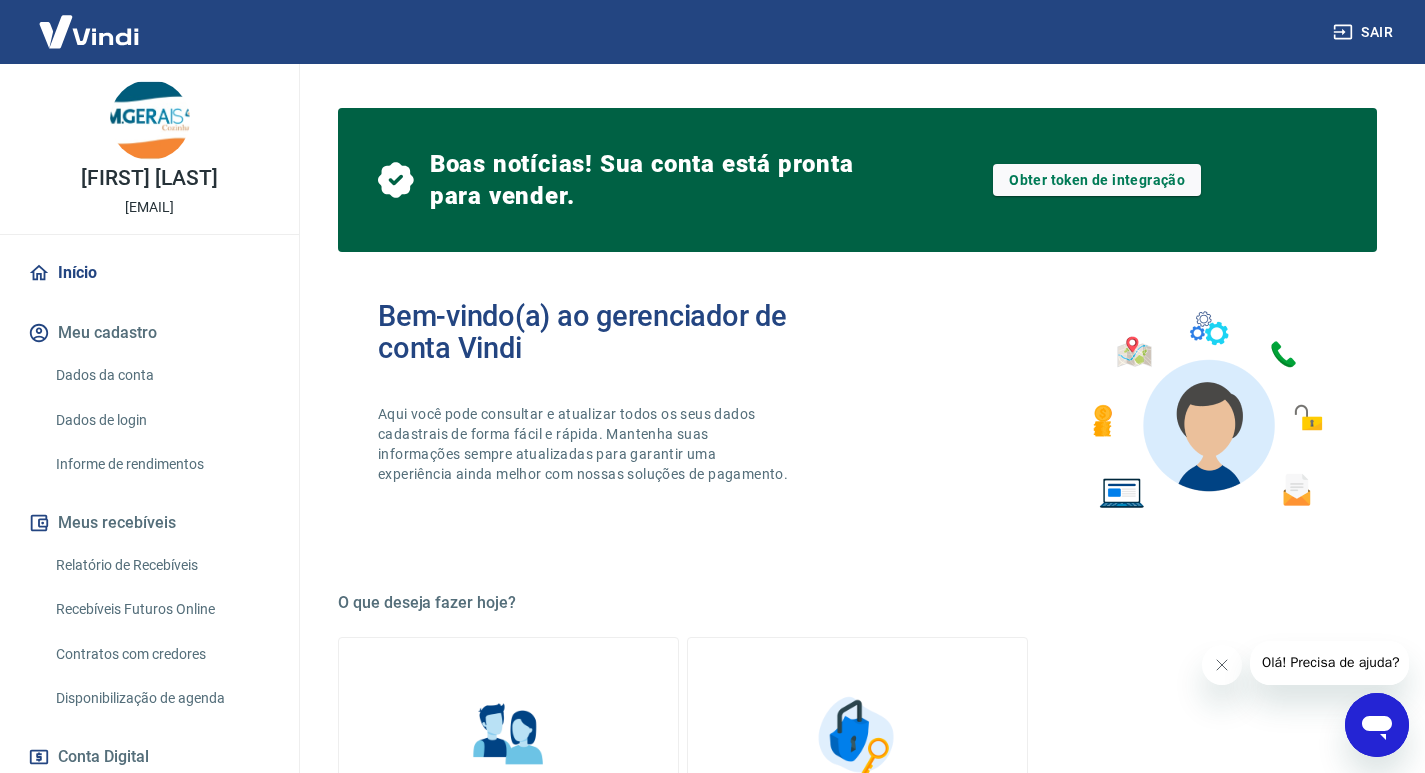 click on "Início" at bounding box center (149, 273) 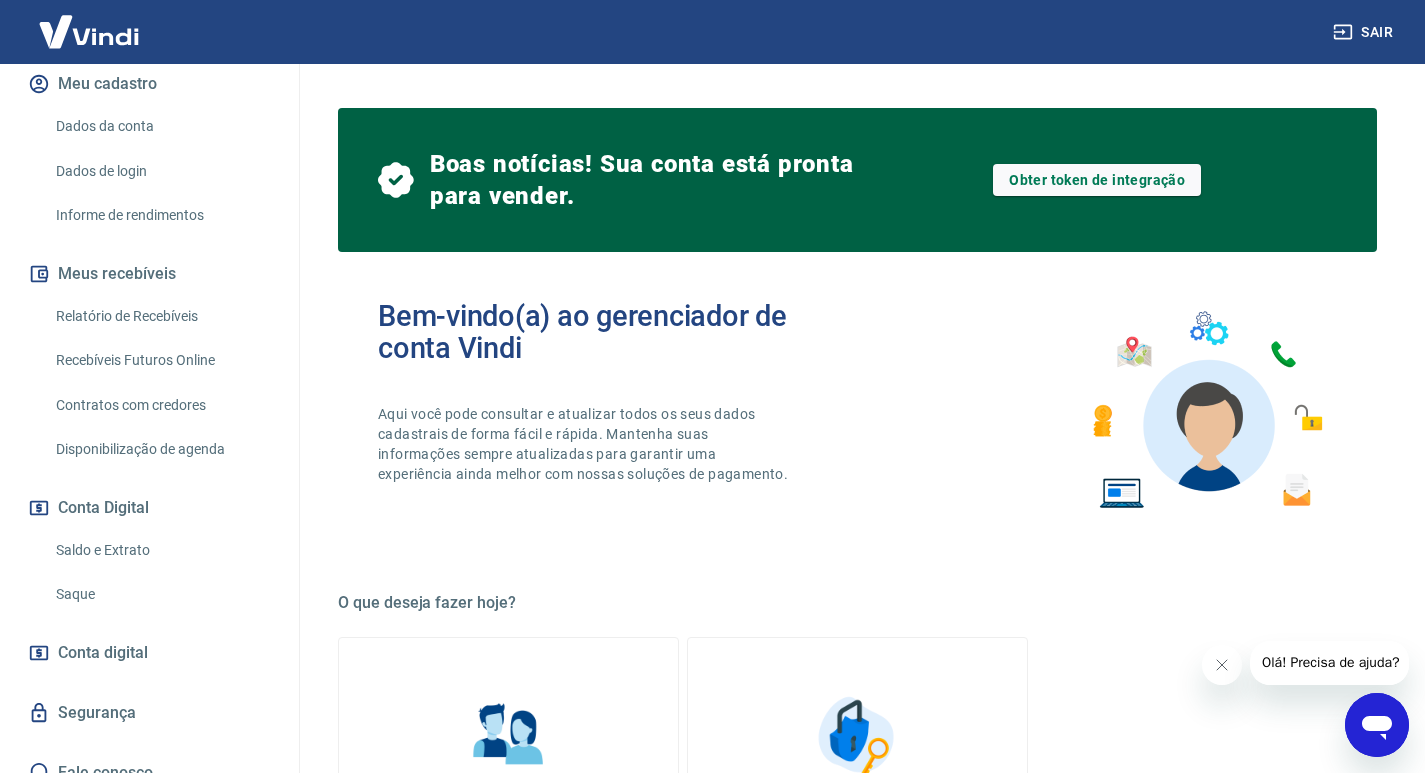 scroll, scrollTop: 271, scrollLeft: 0, axis: vertical 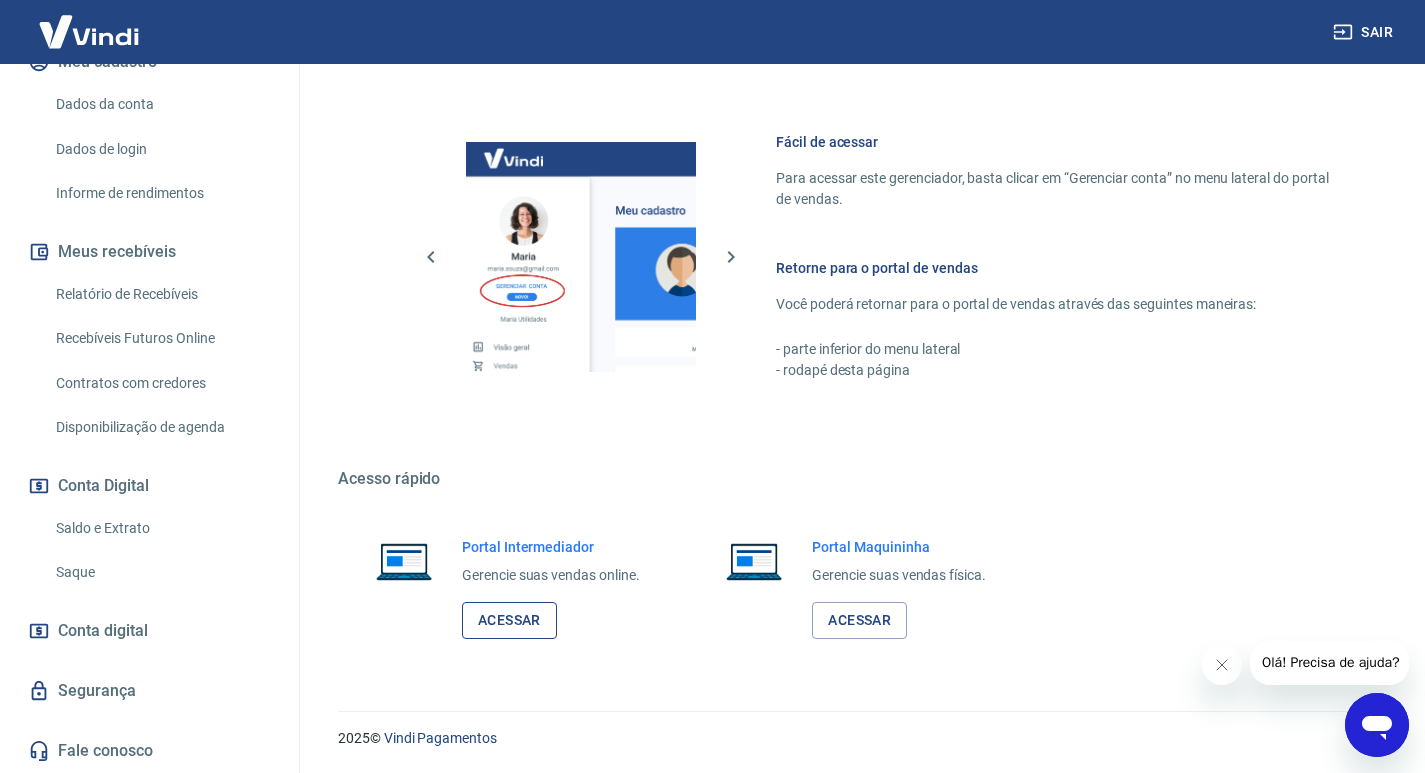 click on "Acessar" at bounding box center (509, 620) 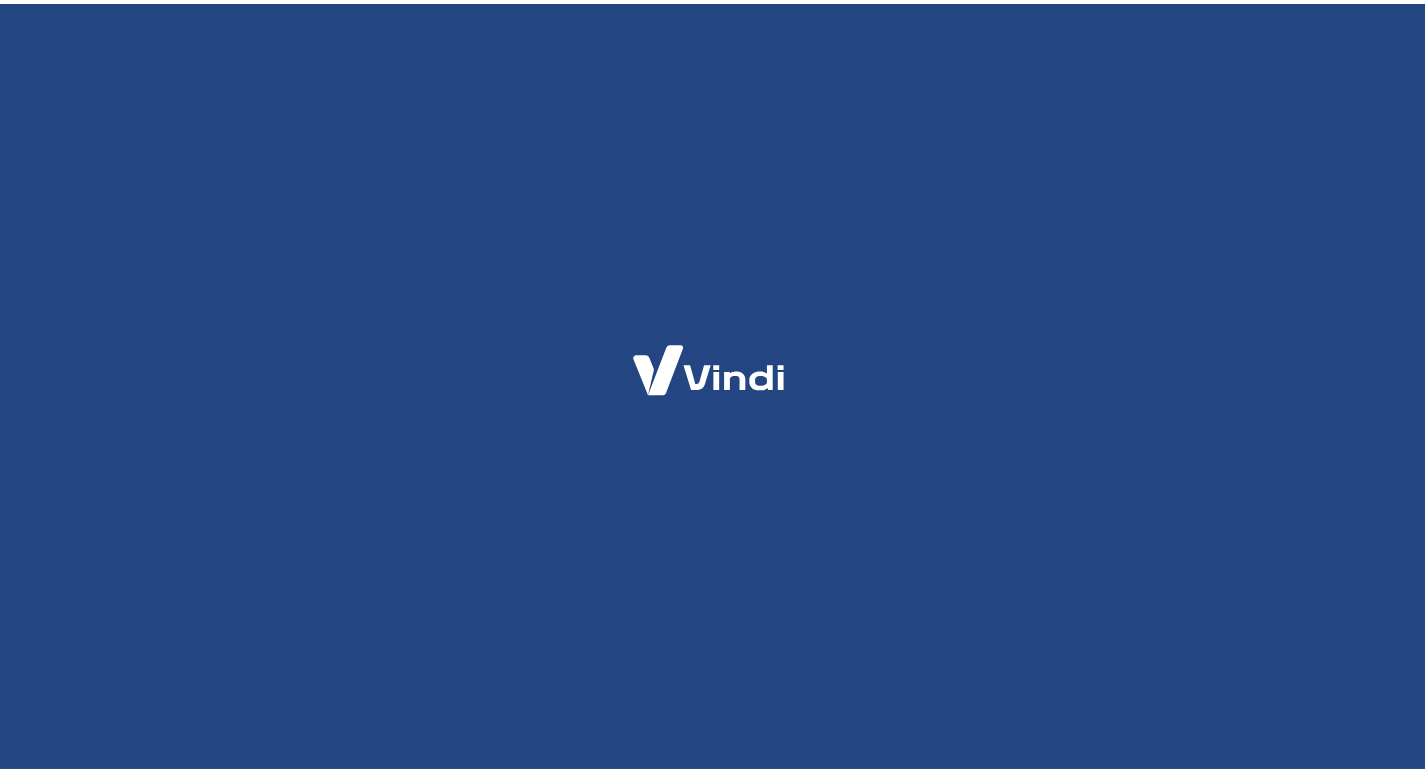 scroll, scrollTop: 0, scrollLeft: 0, axis: both 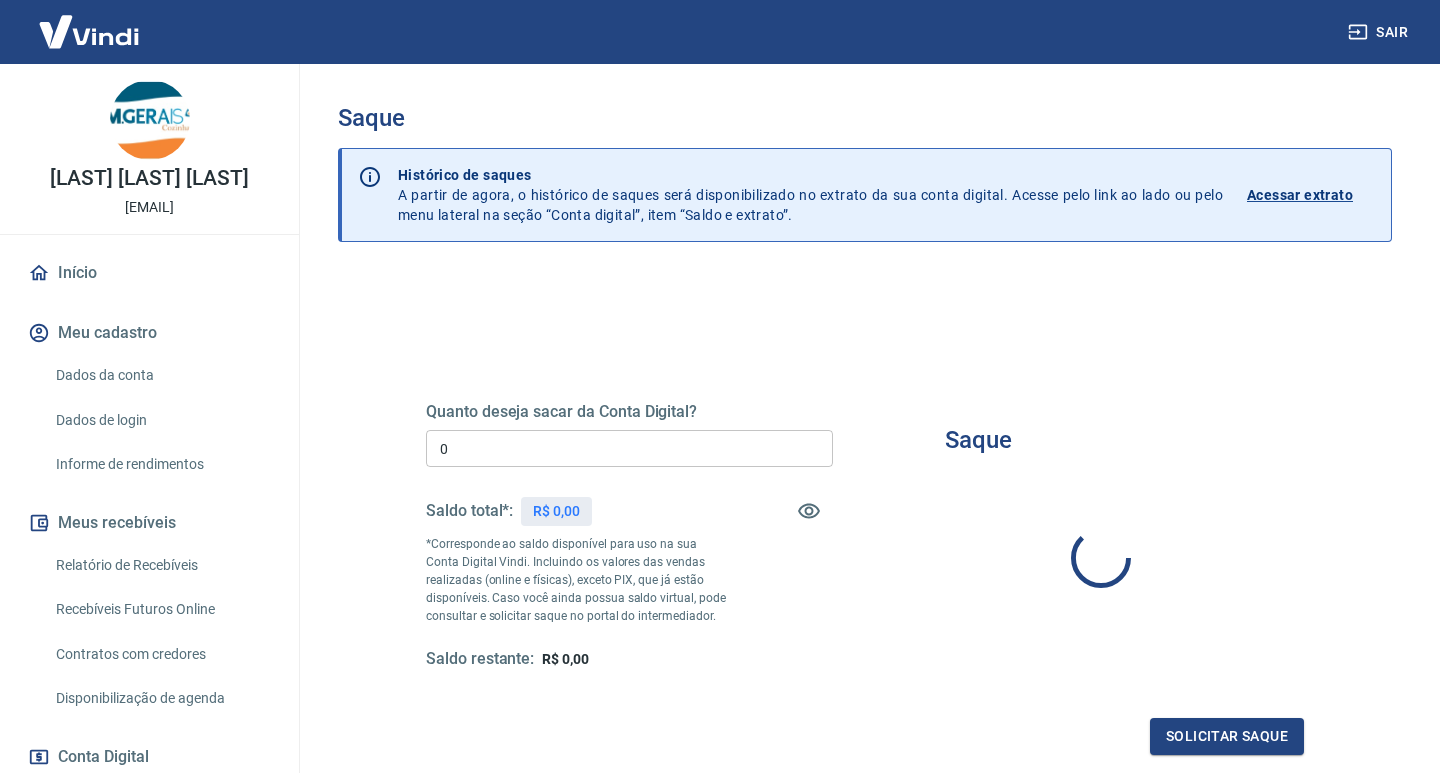 type on "R$ 0,00" 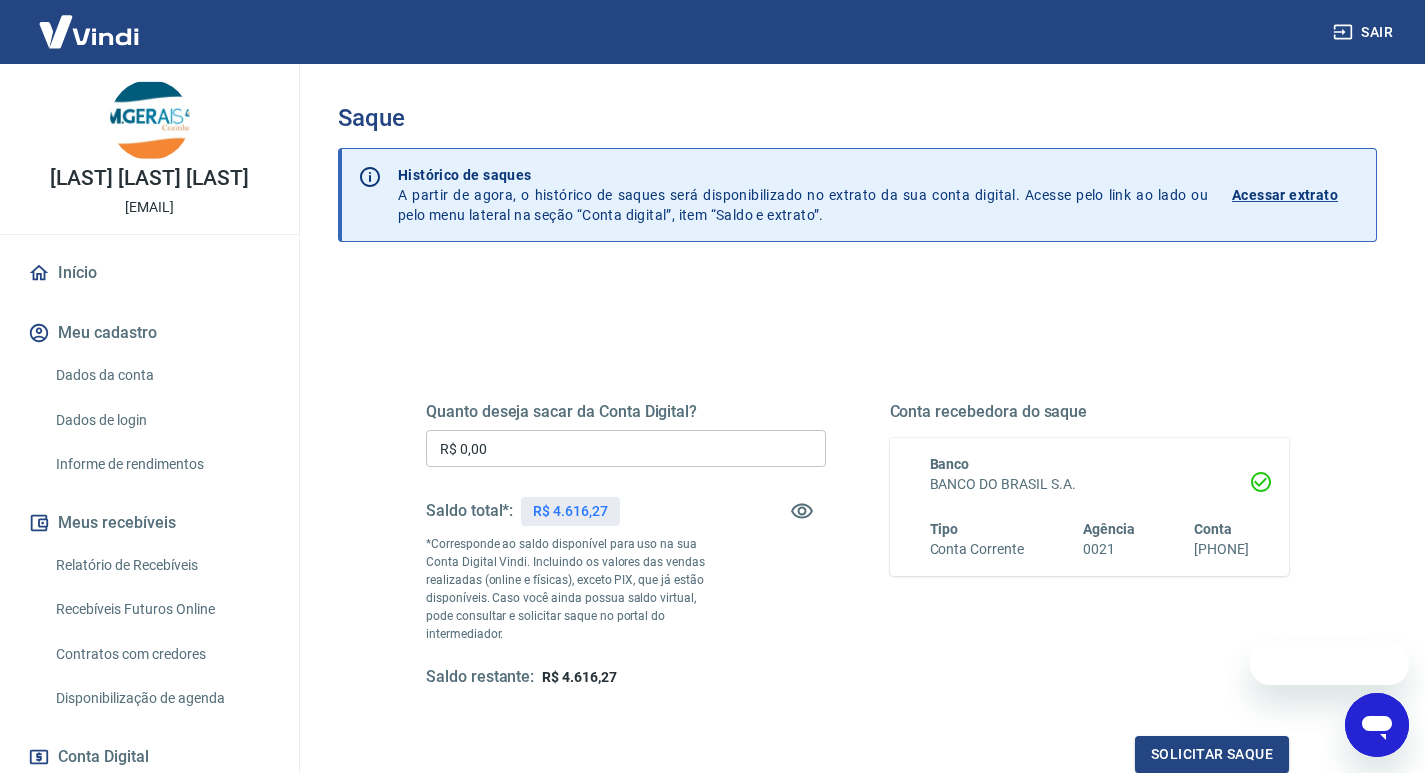 scroll, scrollTop: 0, scrollLeft: 0, axis: both 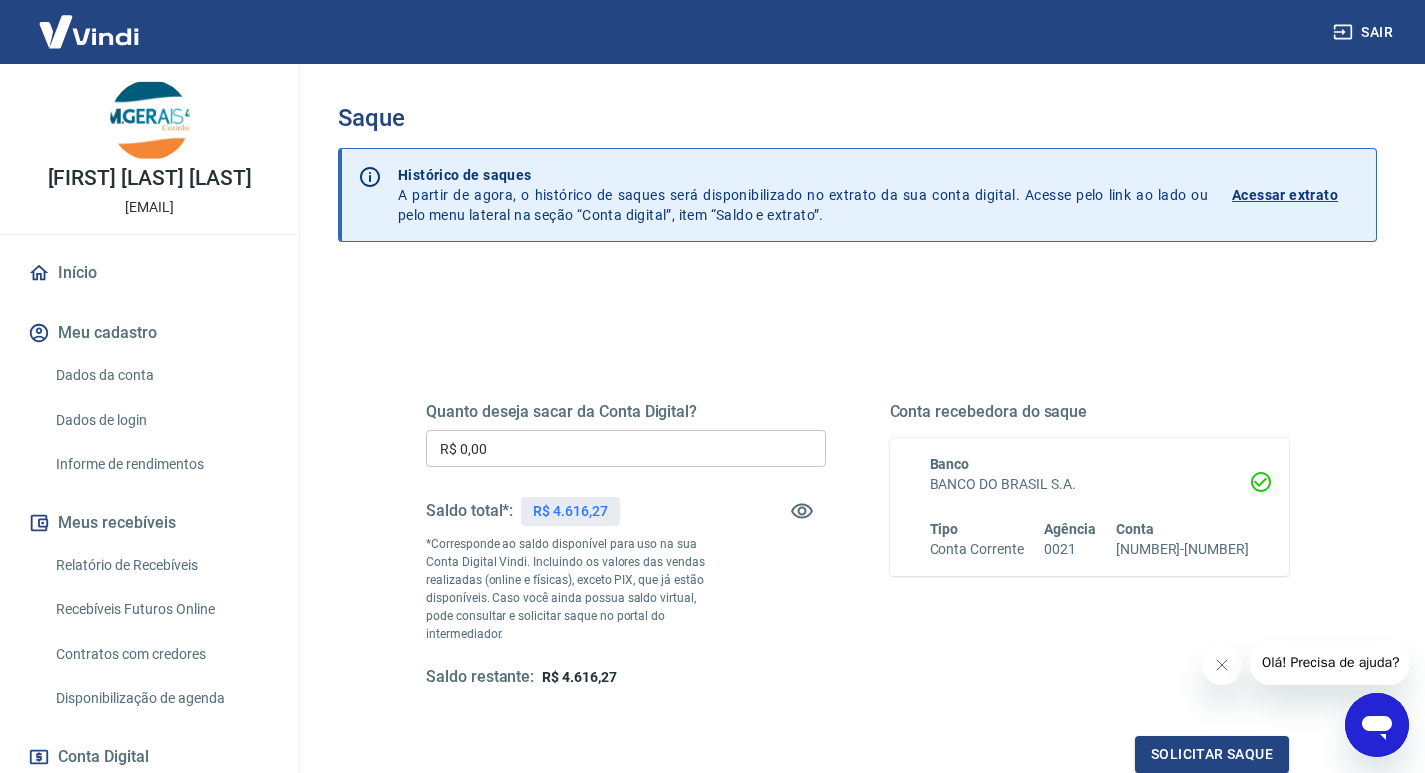 click on "Relatório de Recebíveis" at bounding box center (161, 565) 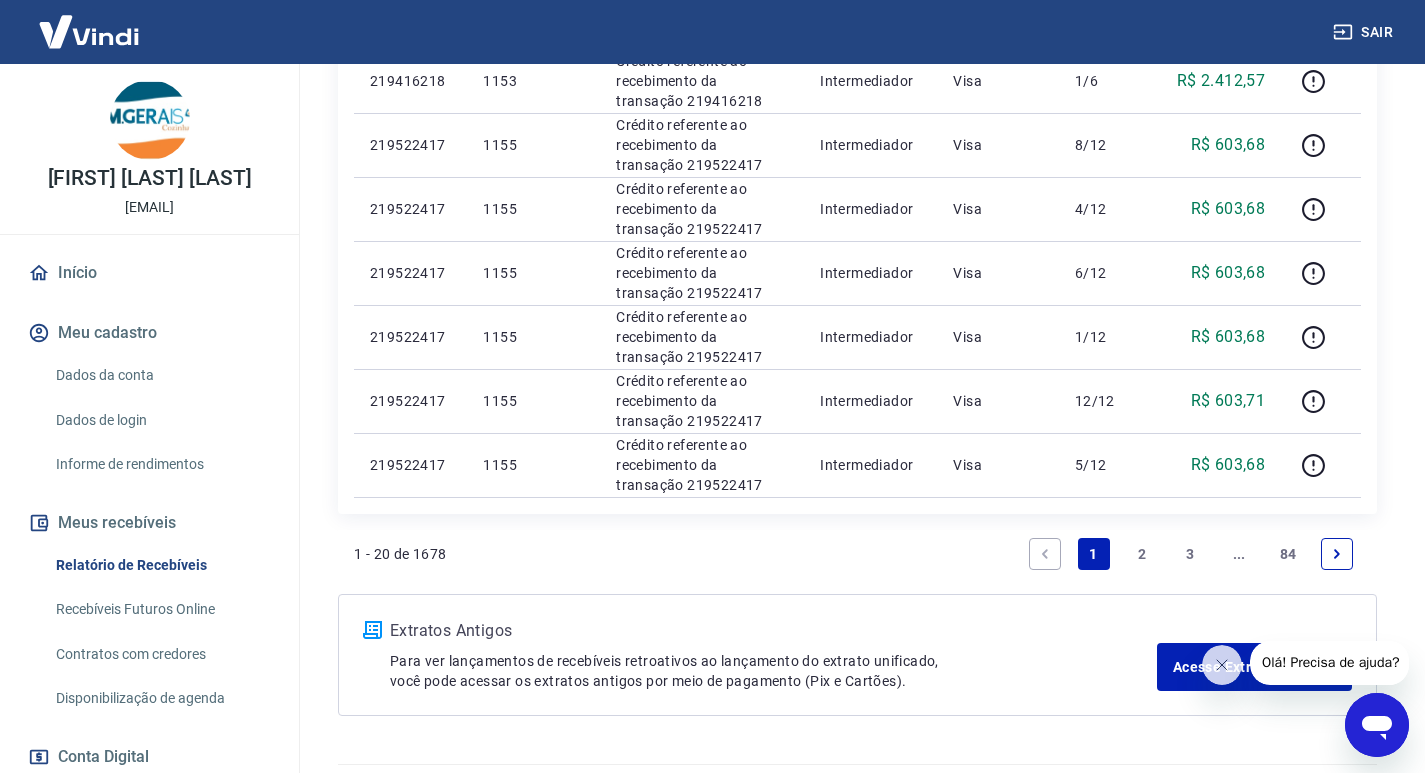 scroll, scrollTop: 1535, scrollLeft: 0, axis: vertical 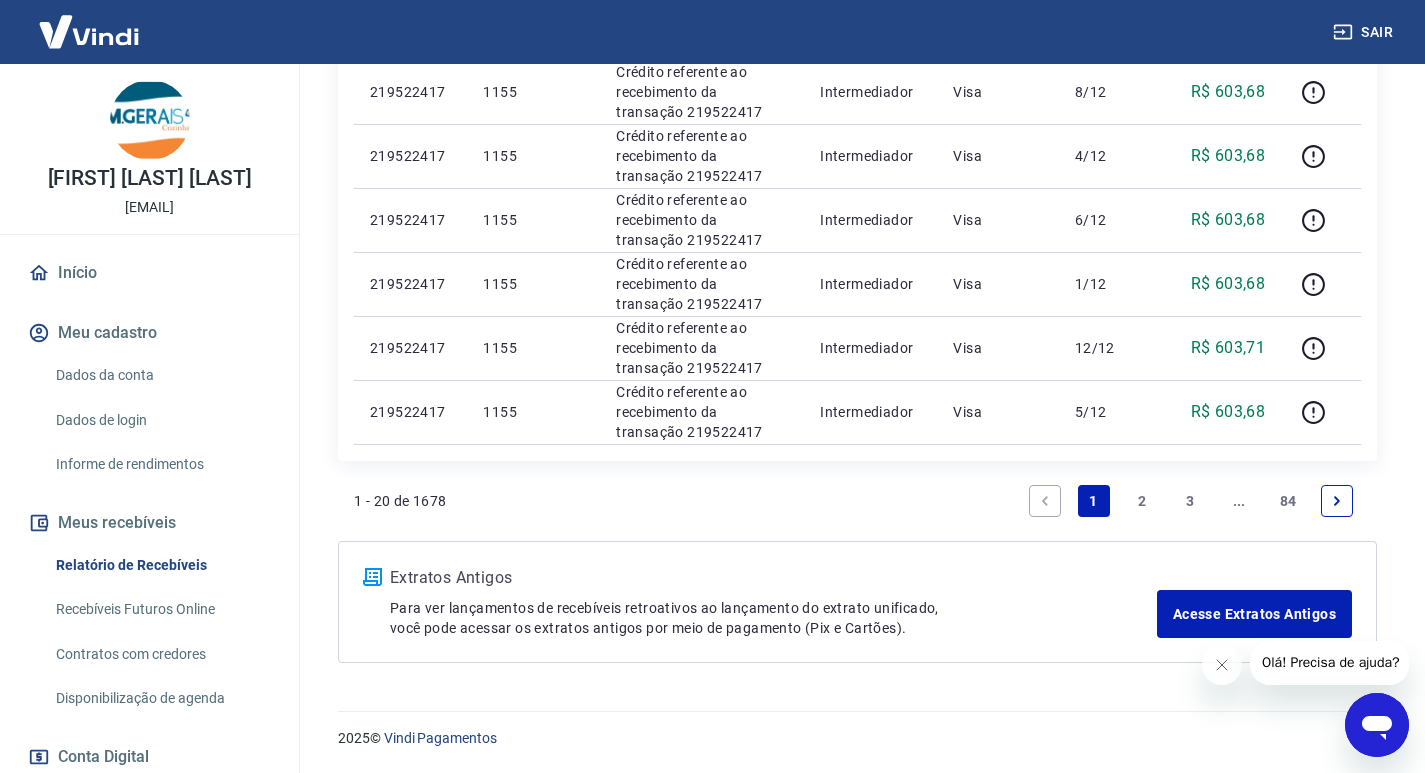 click on "2" at bounding box center [1142, 501] 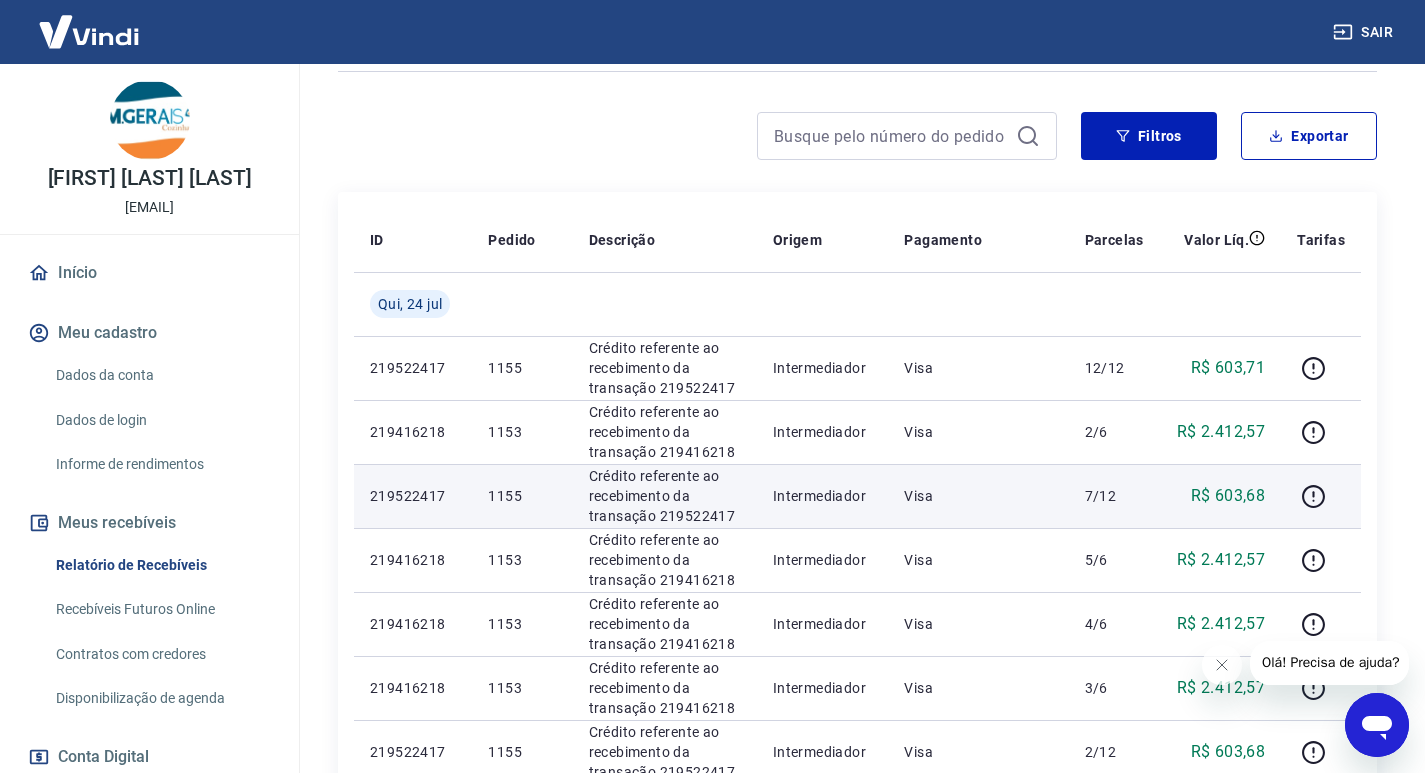 scroll, scrollTop: 0, scrollLeft: 0, axis: both 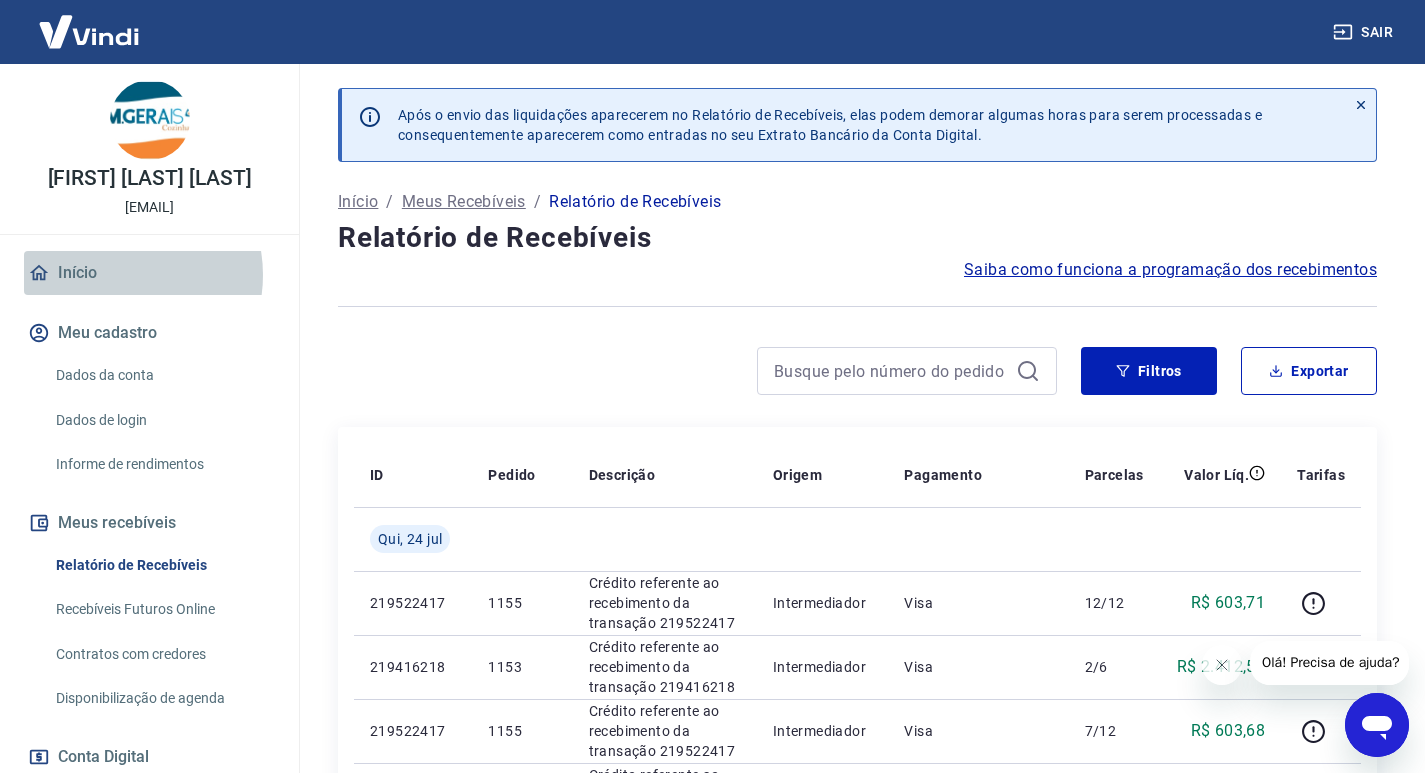 click on "Início" at bounding box center [149, 273] 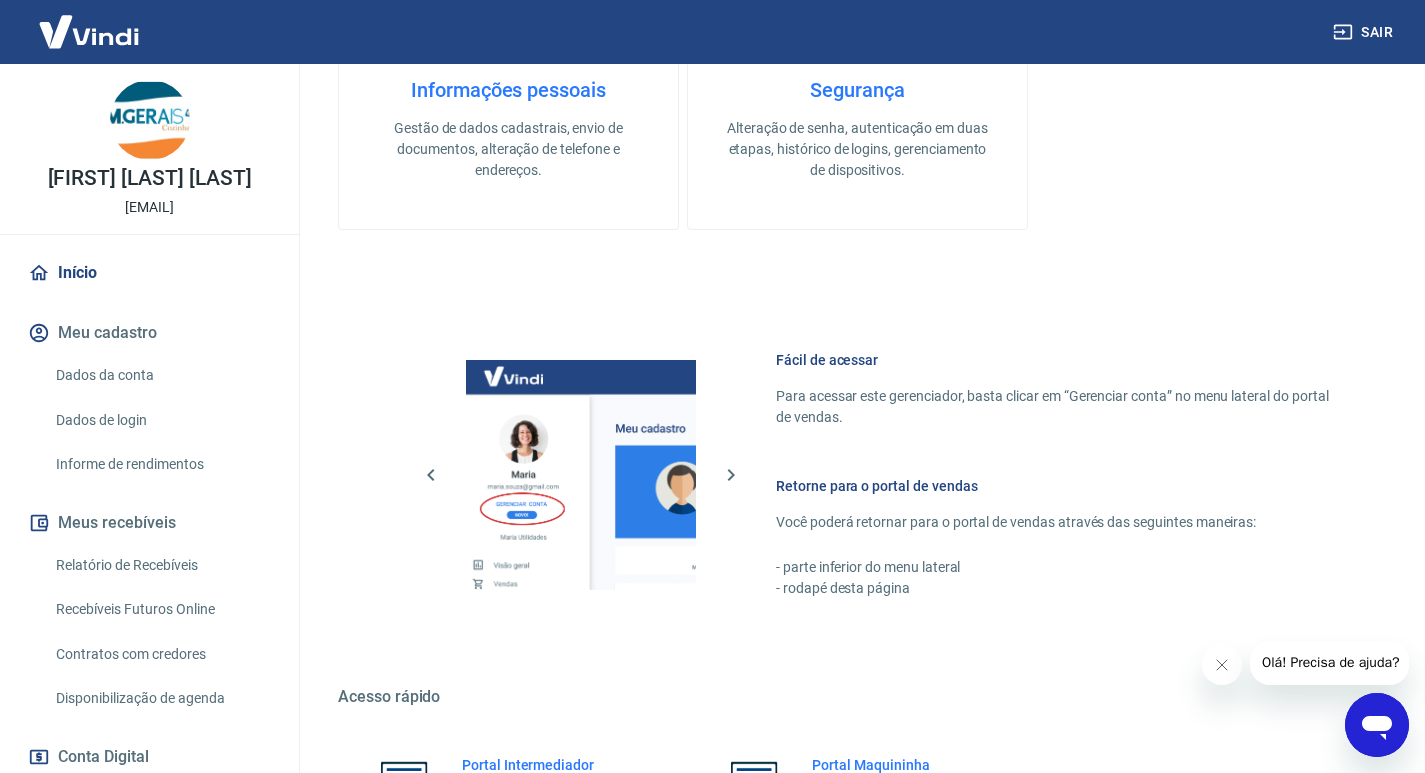 scroll, scrollTop: 974, scrollLeft: 0, axis: vertical 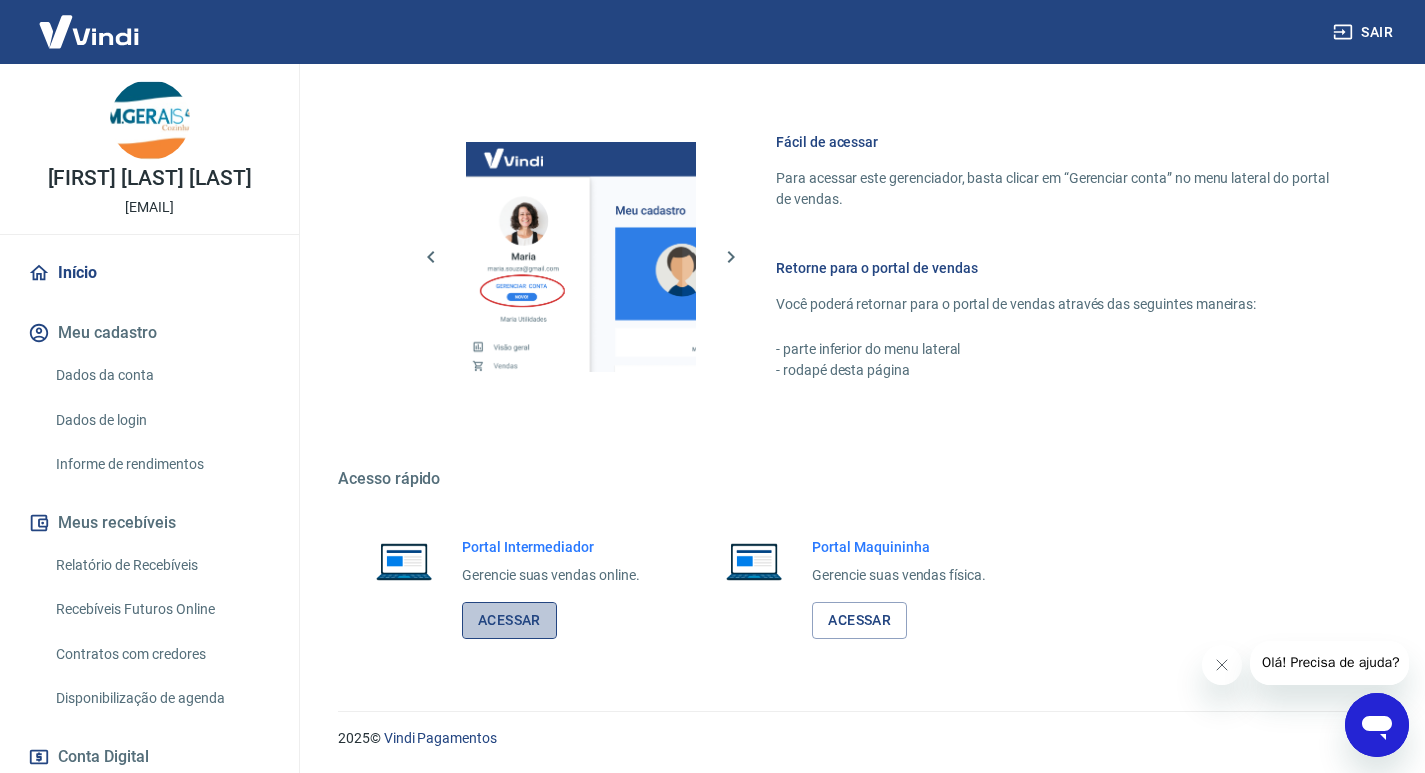 click on "Acessar" at bounding box center (509, 620) 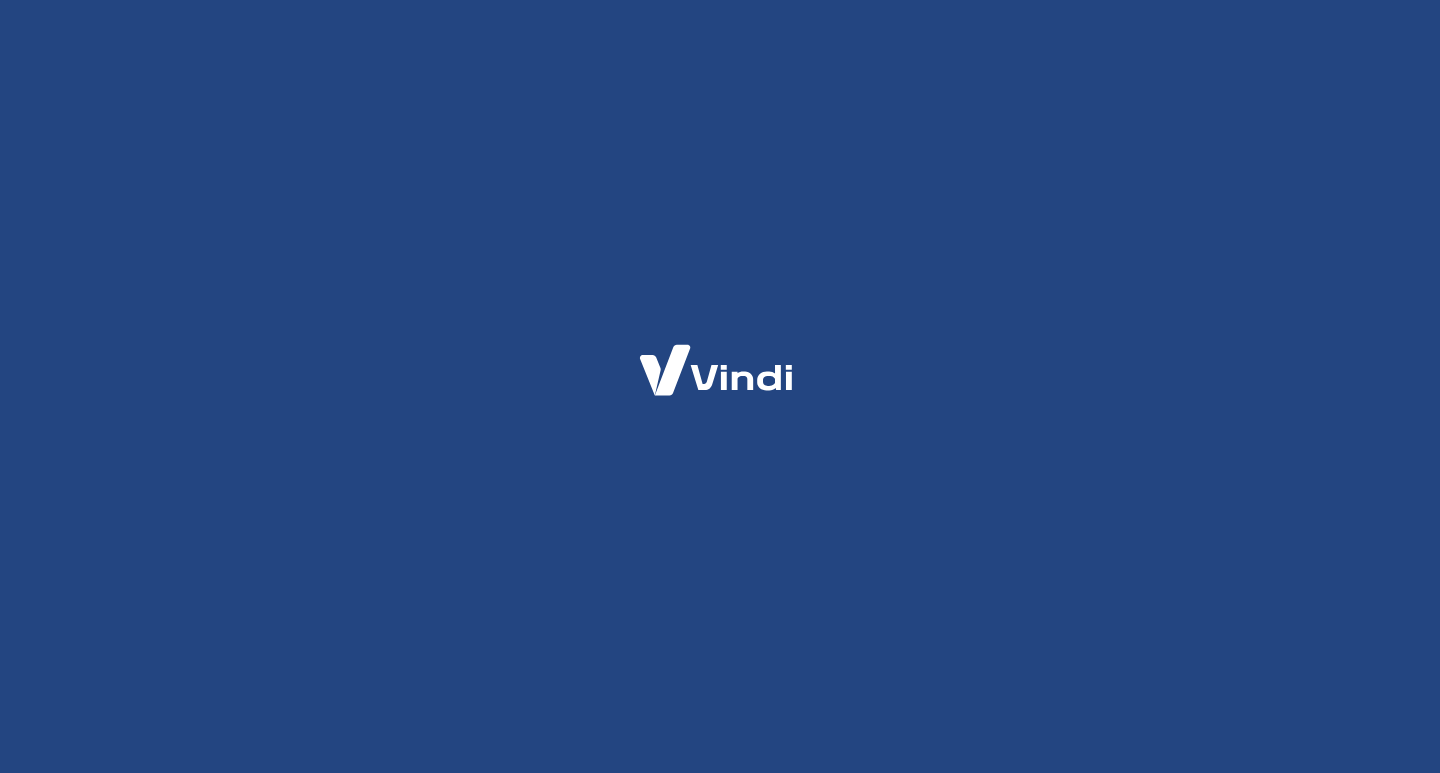 scroll, scrollTop: 0, scrollLeft: 0, axis: both 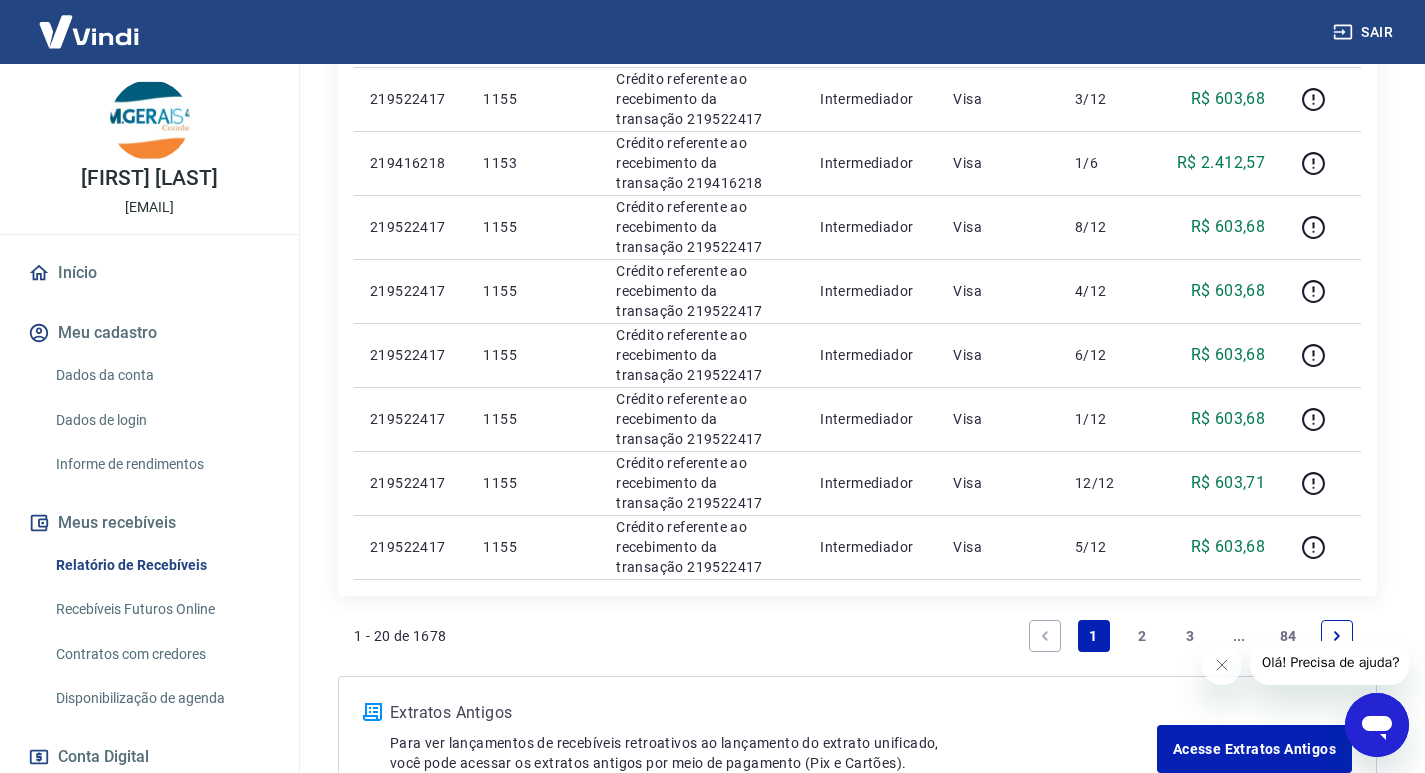 click on "2" at bounding box center (1142, 636) 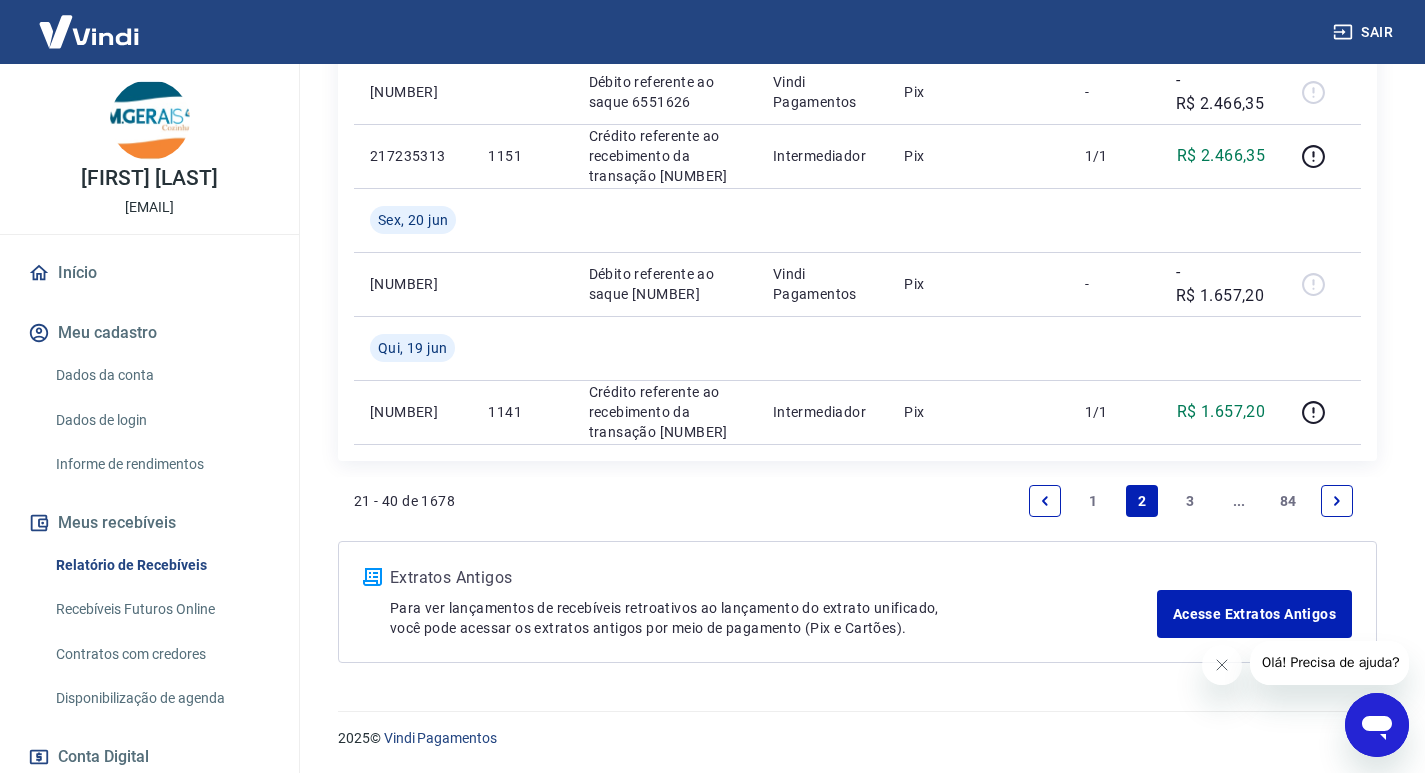 scroll, scrollTop: 2110, scrollLeft: 0, axis: vertical 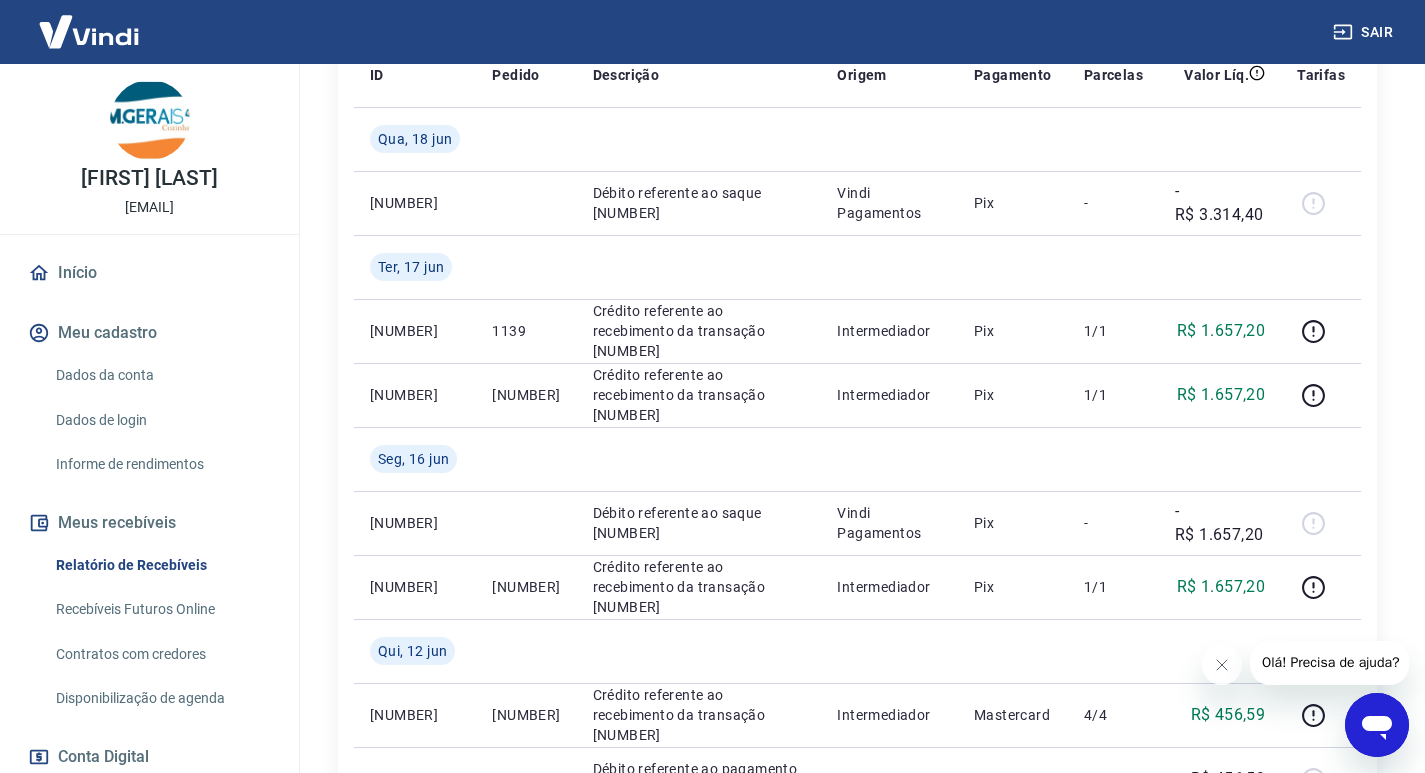 click on "Início" at bounding box center (149, 273) 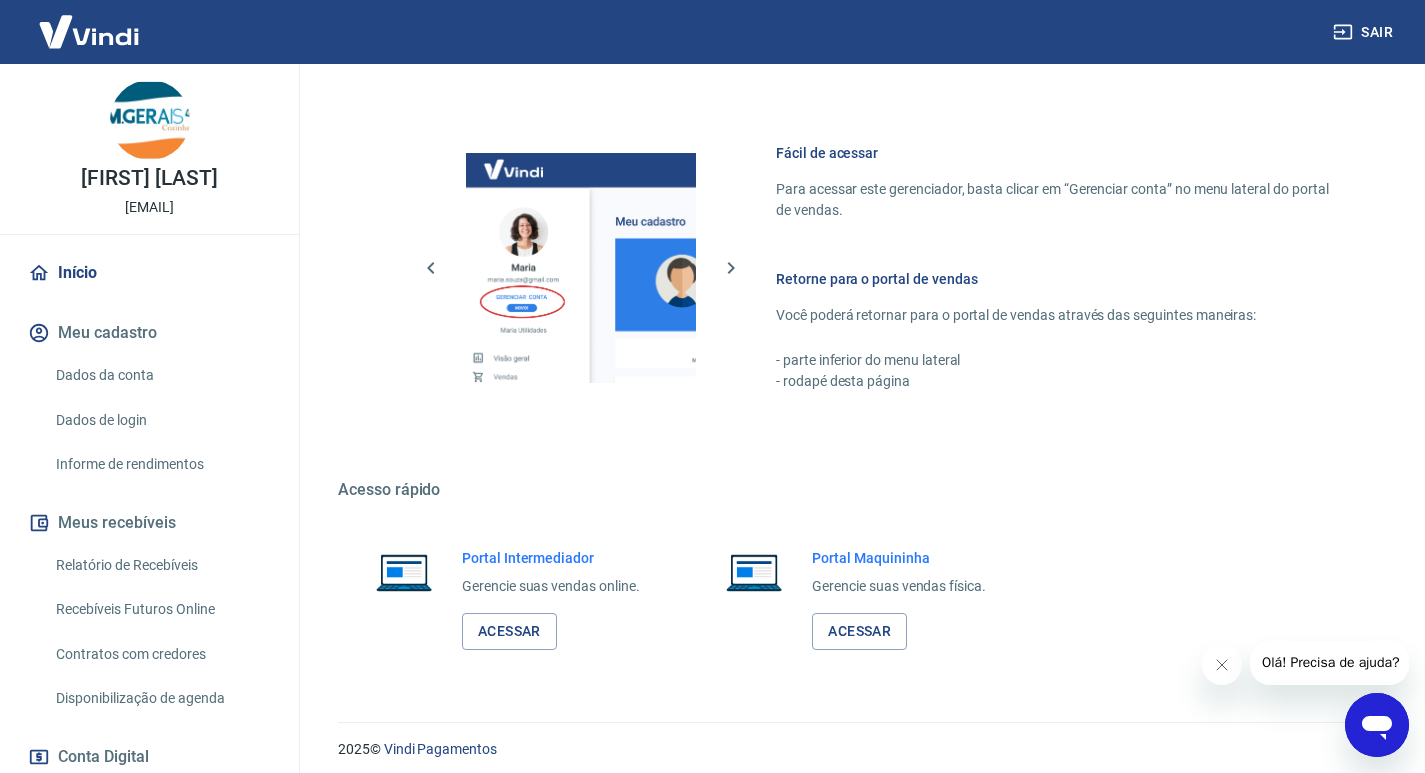 scroll, scrollTop: 974, scrollLeft: 0, axis: vertical 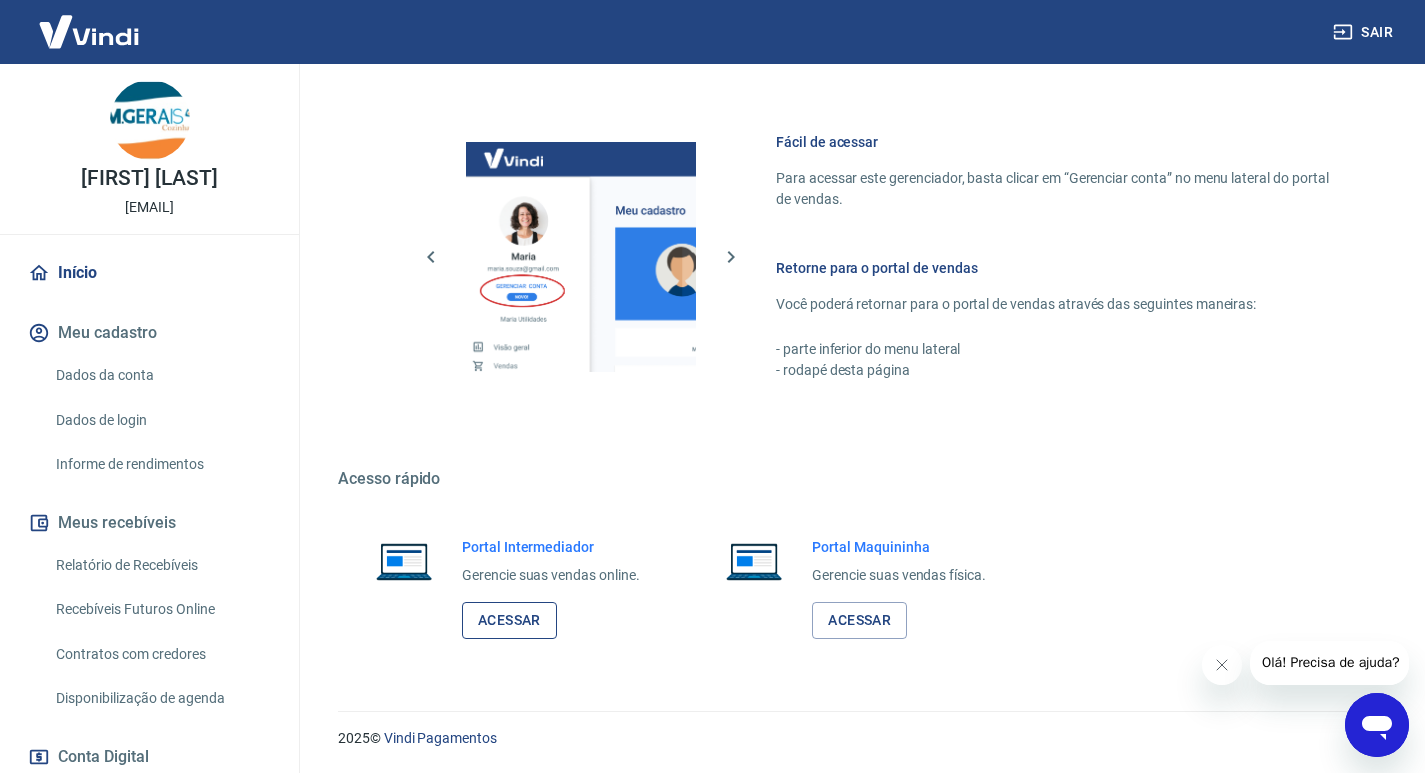 click on "Acessar" at bounding box center (509, 620) 